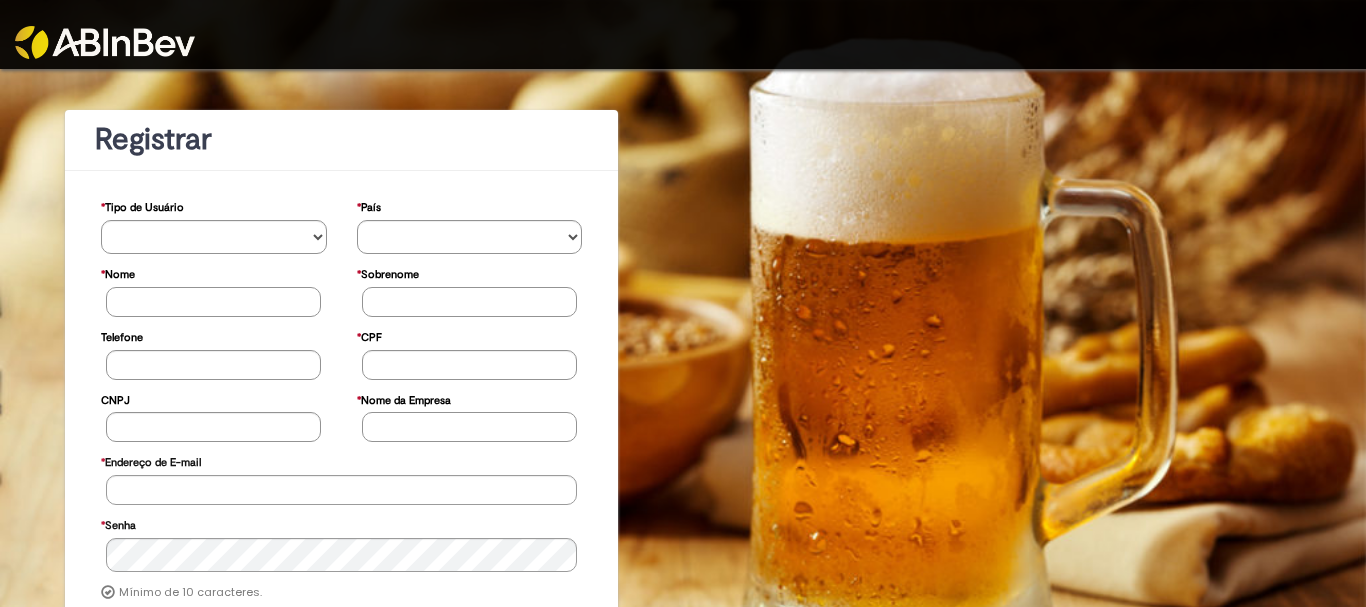 scroll, scrollTop: 0, scrollLeft: 0, axis: both 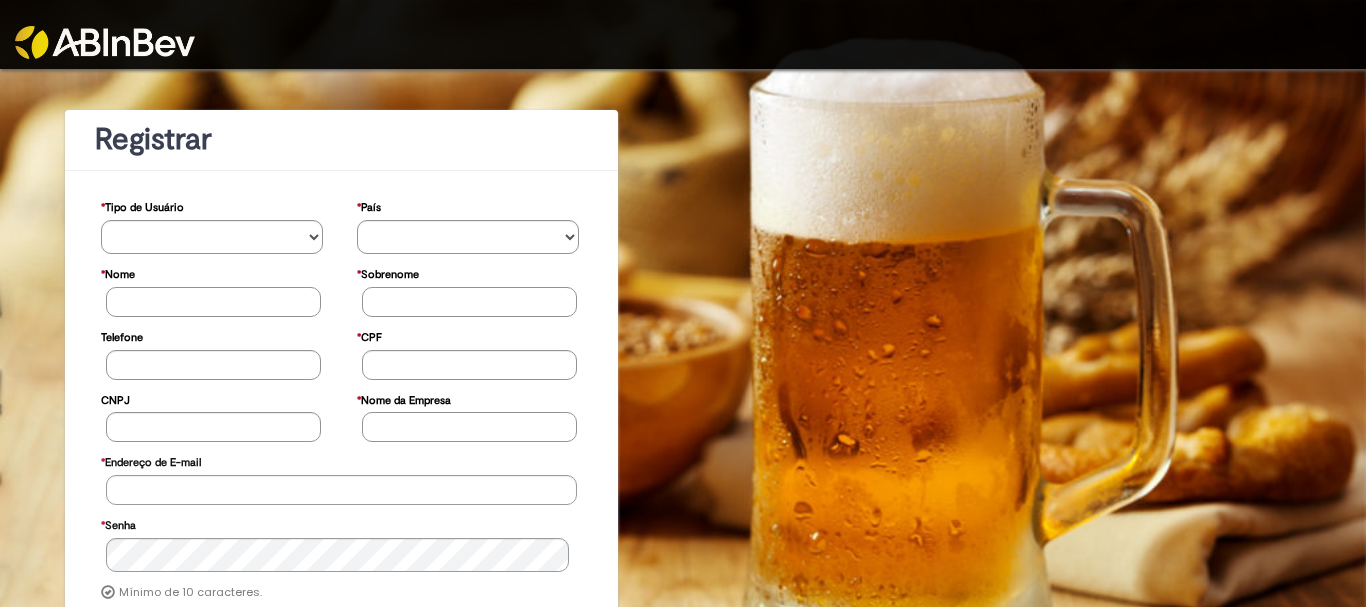 click at bounding box center (171, 29) 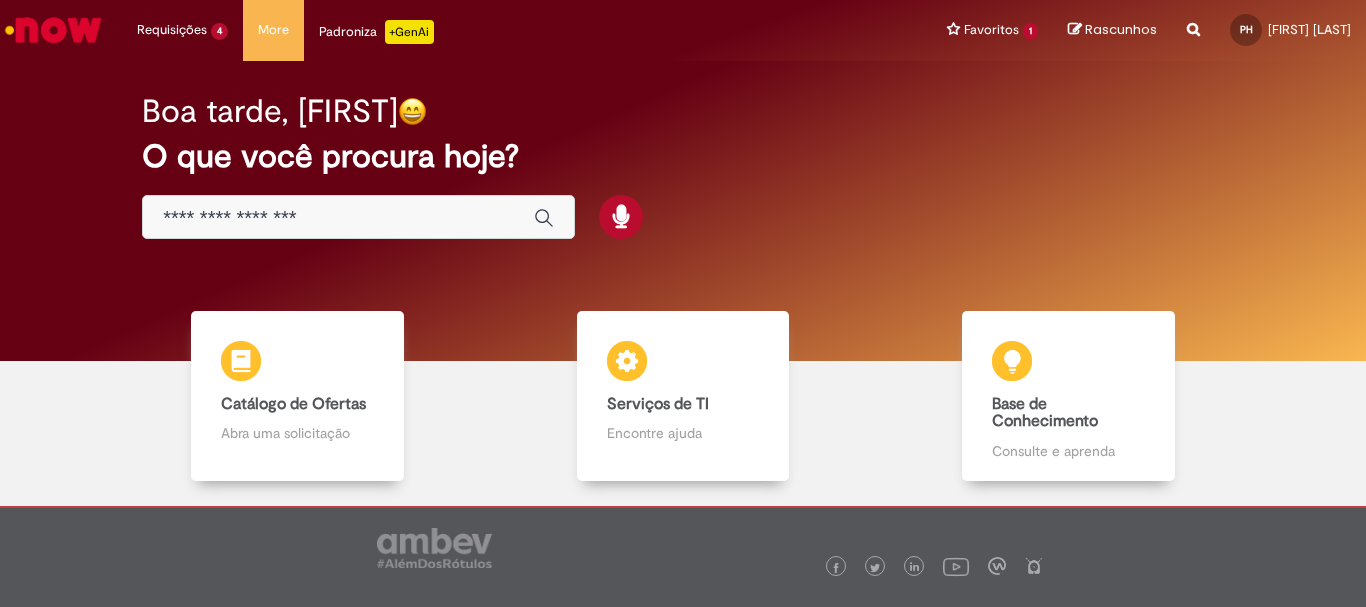 scroll, scrollTop: 0, scrollLeft: 0, axis: both 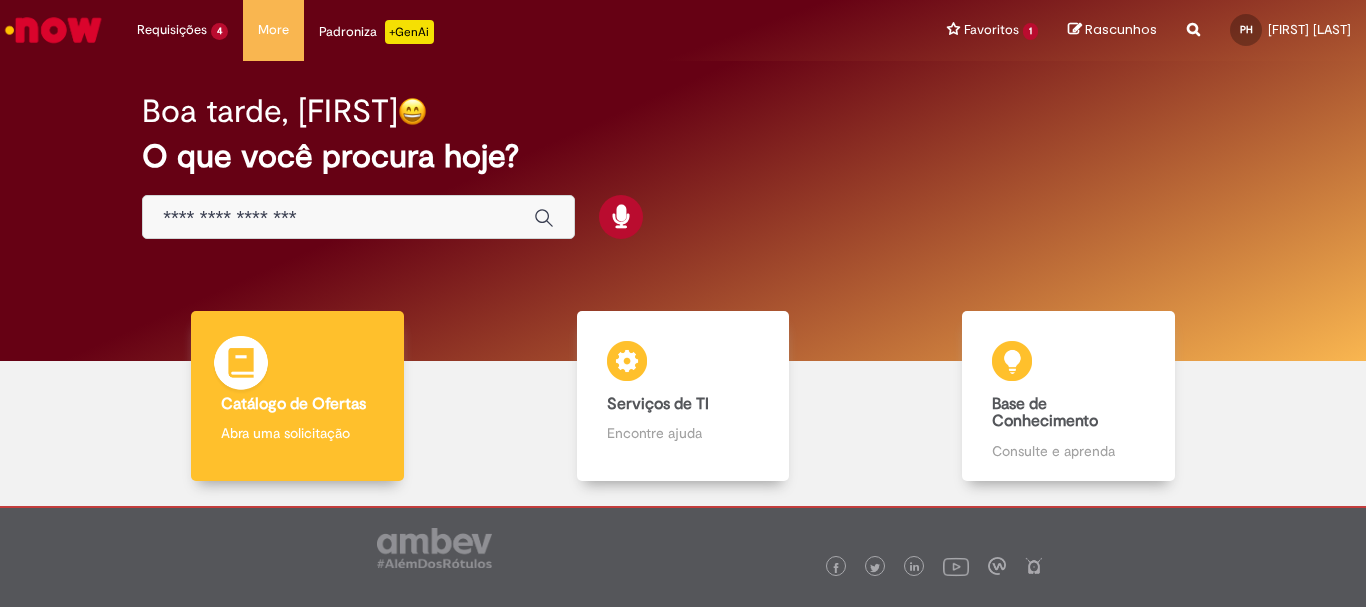 click on "Catálogo de Ofertas
Catálogo de Ofertas
Abra uma solicitação" at bounding box center (297, 396) 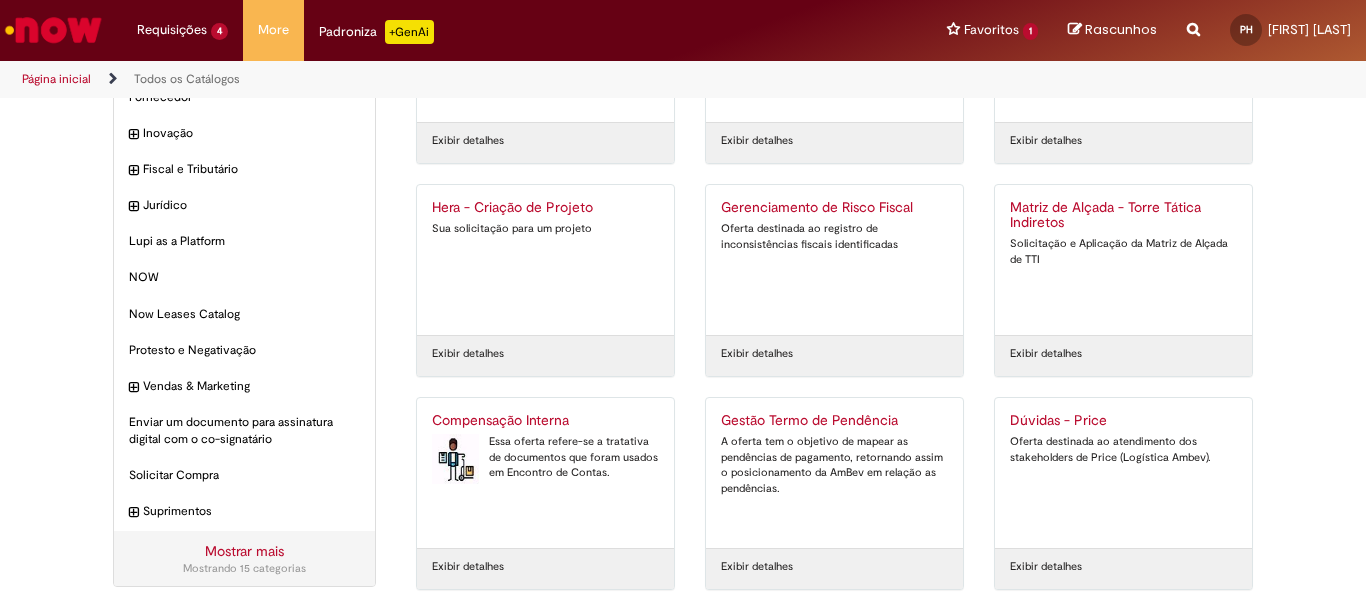 scroll, scrollTop: 191, scrollLeft: 0, axis: vertical 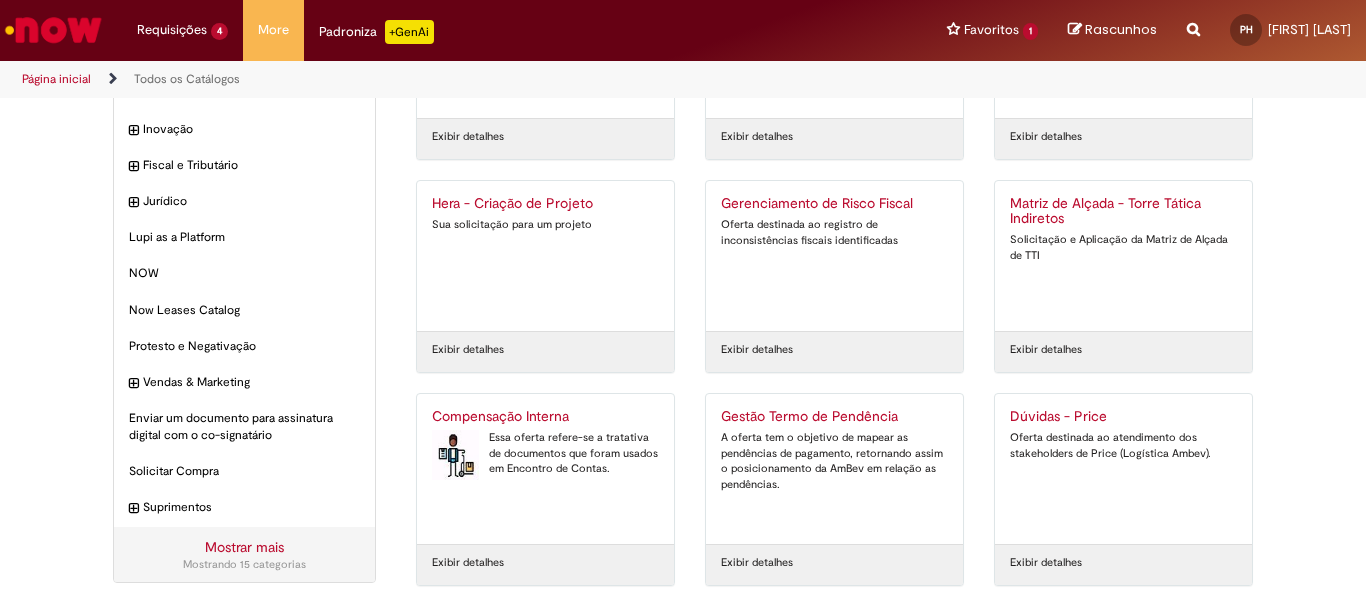 click on "Compensação Interna" at bounding box center (545, 417) 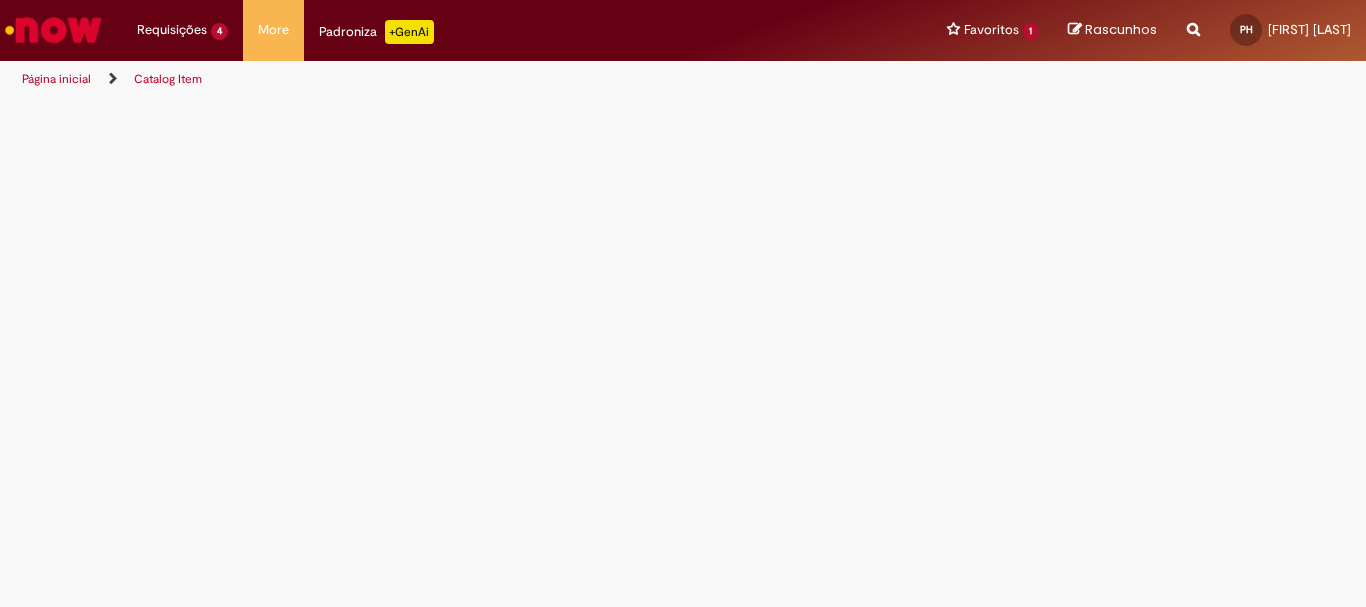 scroll, scrollTop: 0, scrollLeft: 0, axis: both 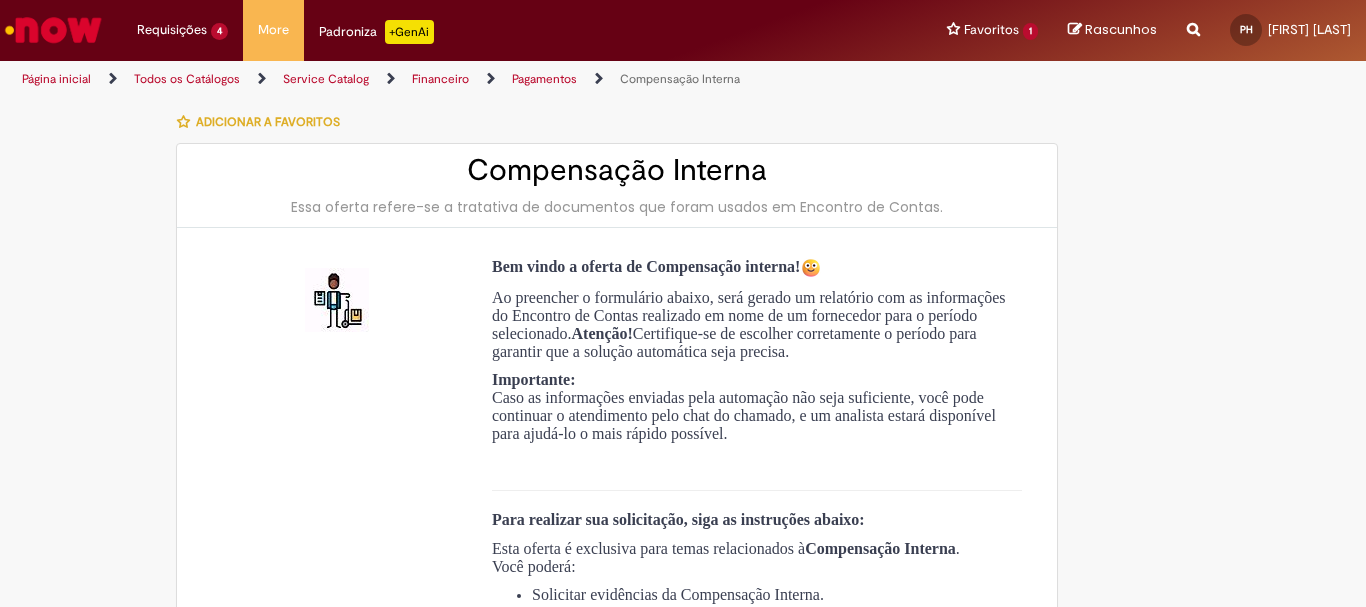type on "**********" 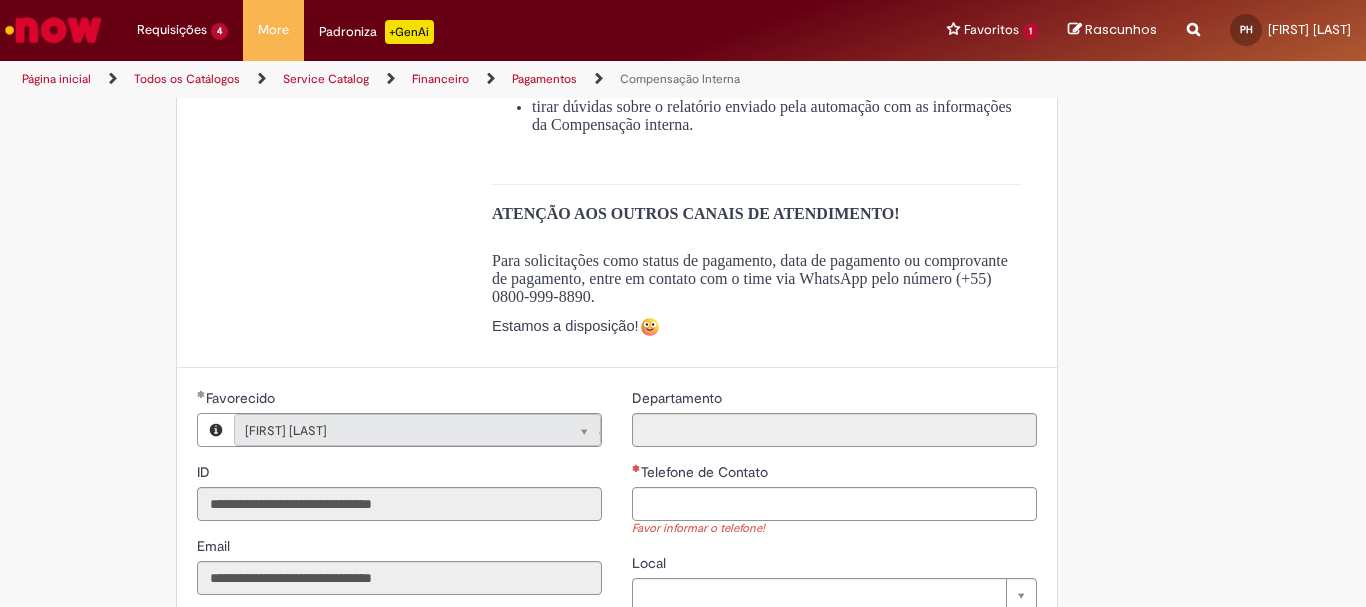 scroll, scrollTop: 700, scrollLeft: 0, axis: vertical 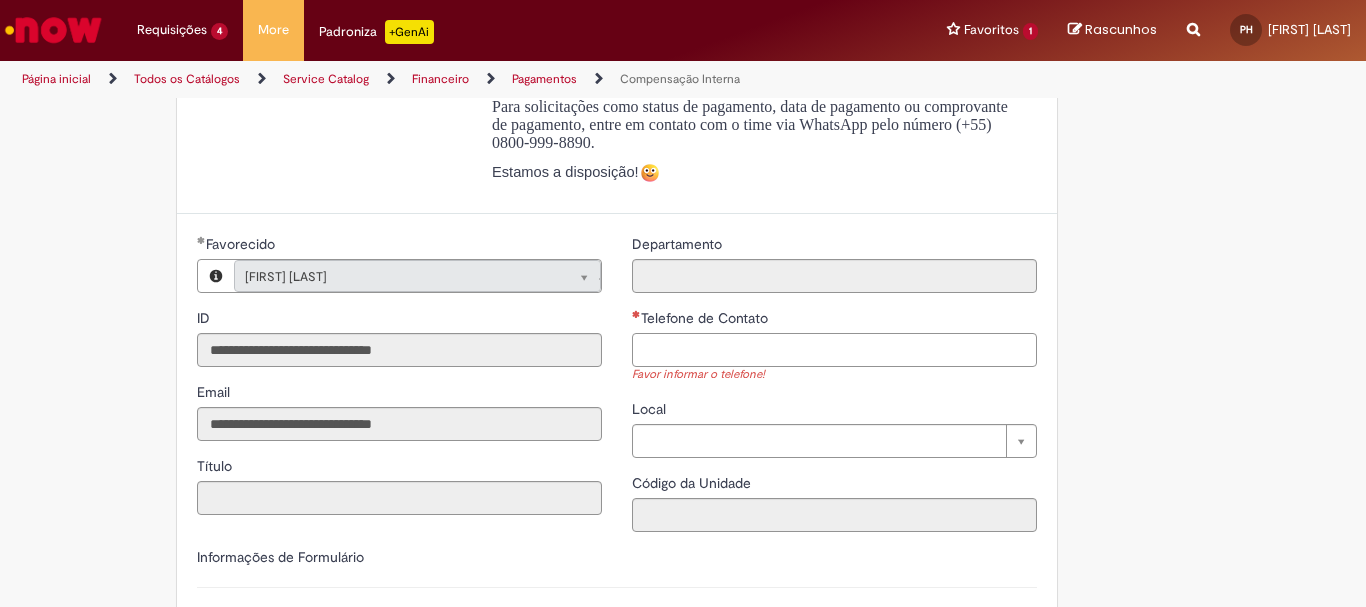 click on "Telefone de Contato" at bounding box center (834, 350) 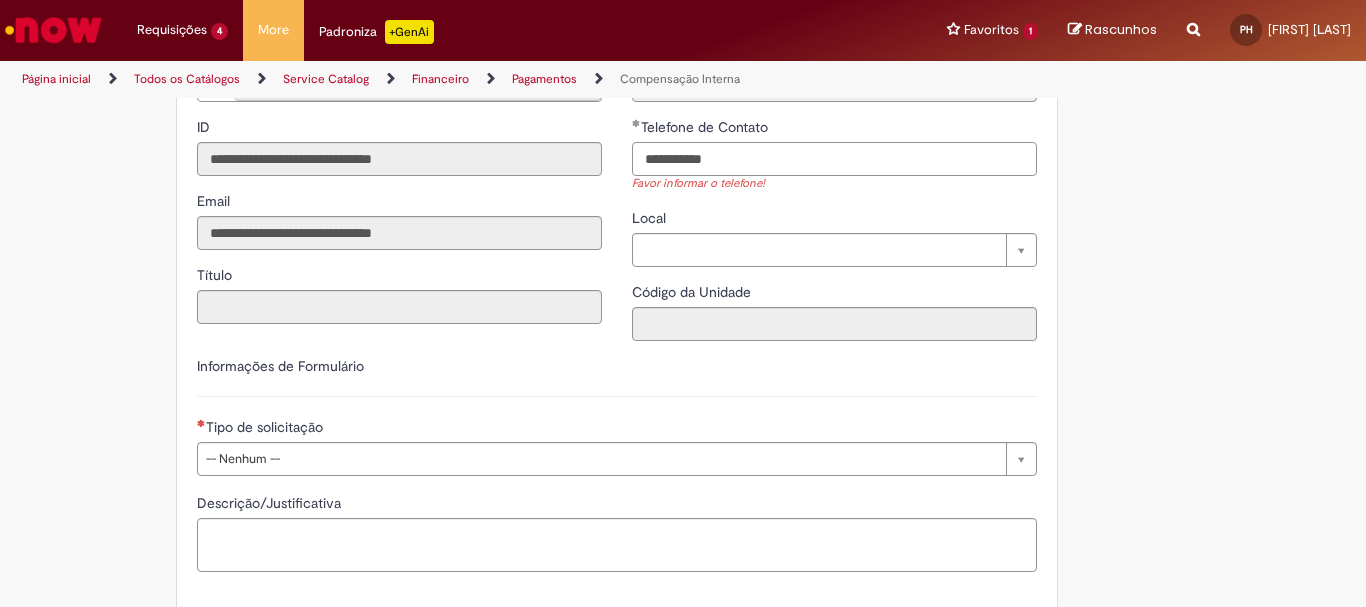 scroll, scrollTop: 900, scrollLeft: 0, axis: vertical 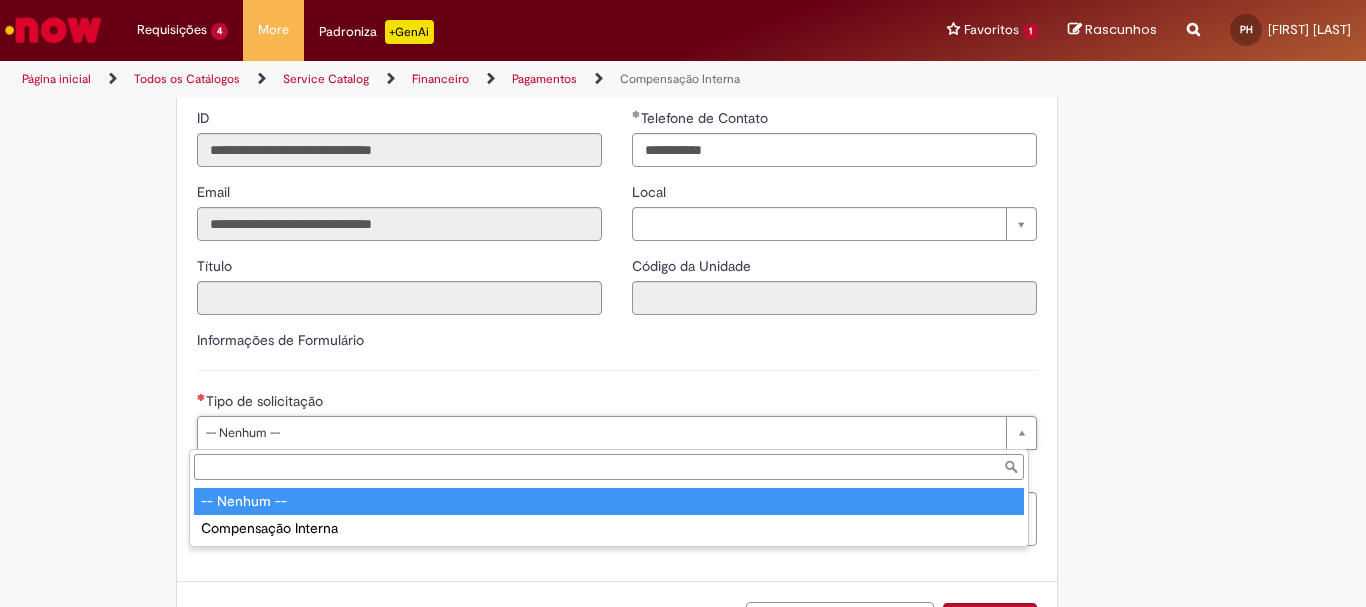 type on "**********" 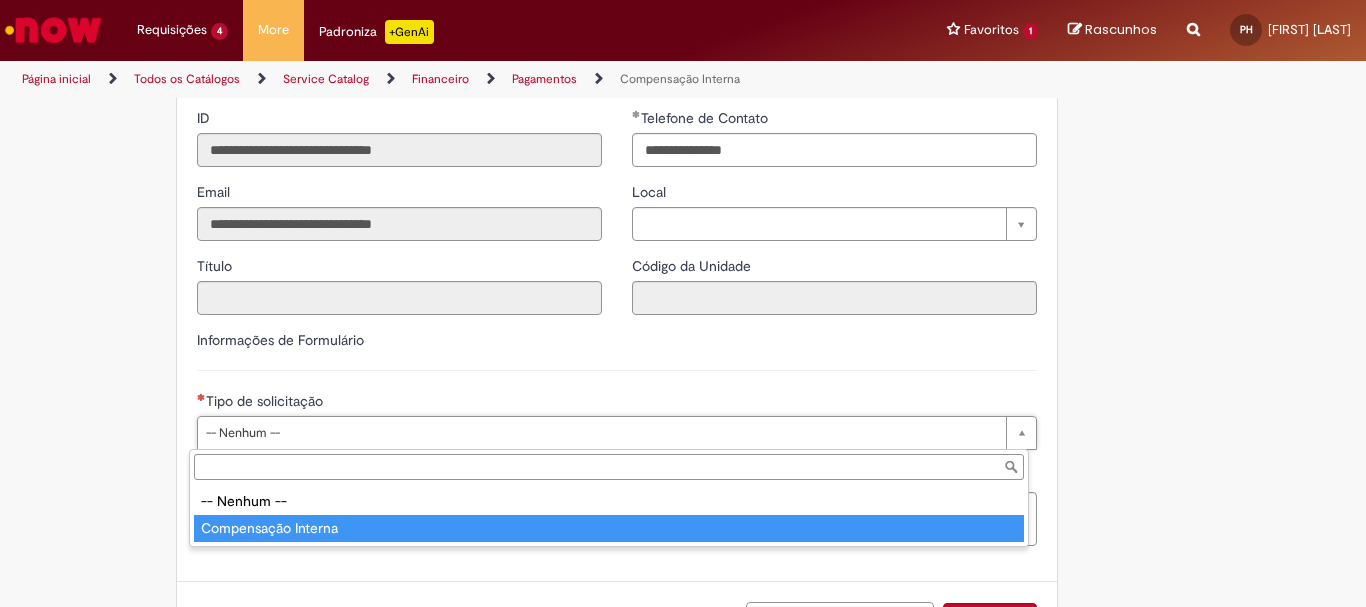 type on "**********" 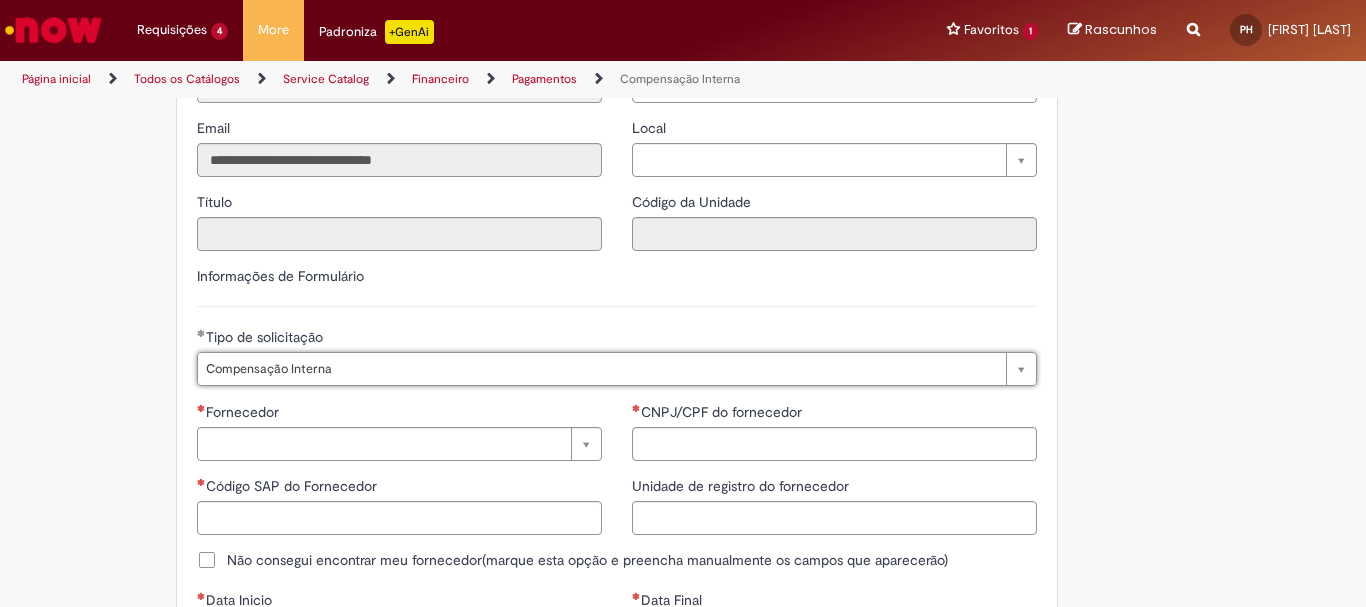 scroll, scrollTop: 1000, scrollLeft: 0, axis: vertical 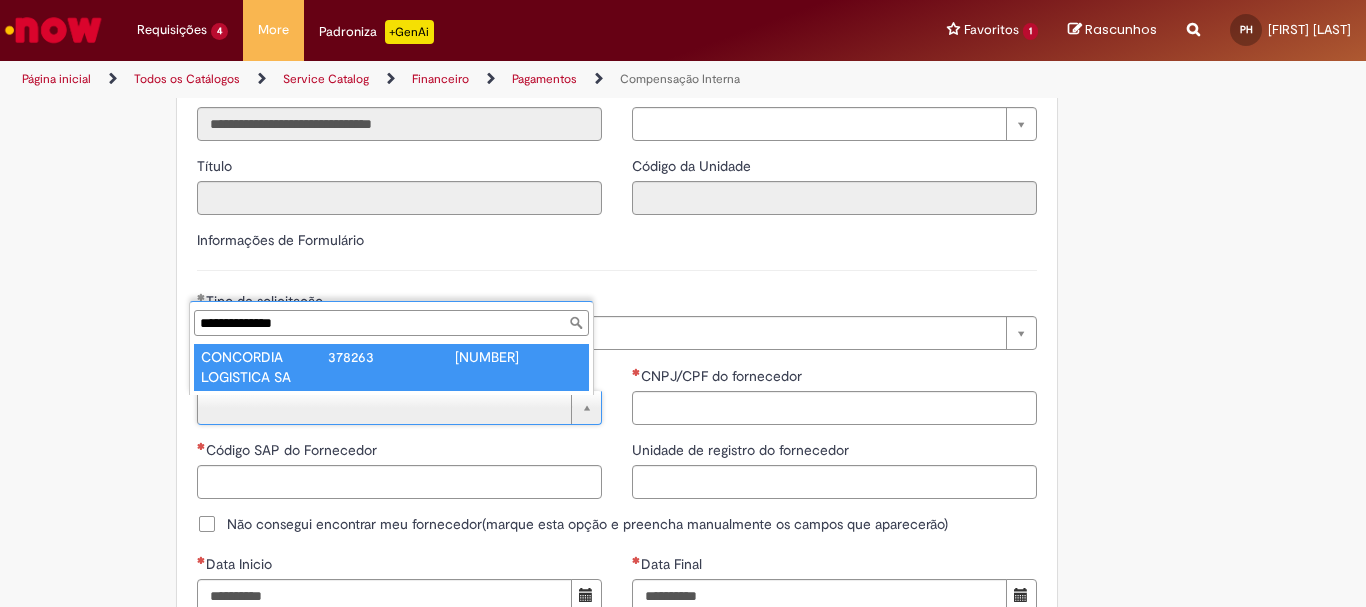 type on "**********" 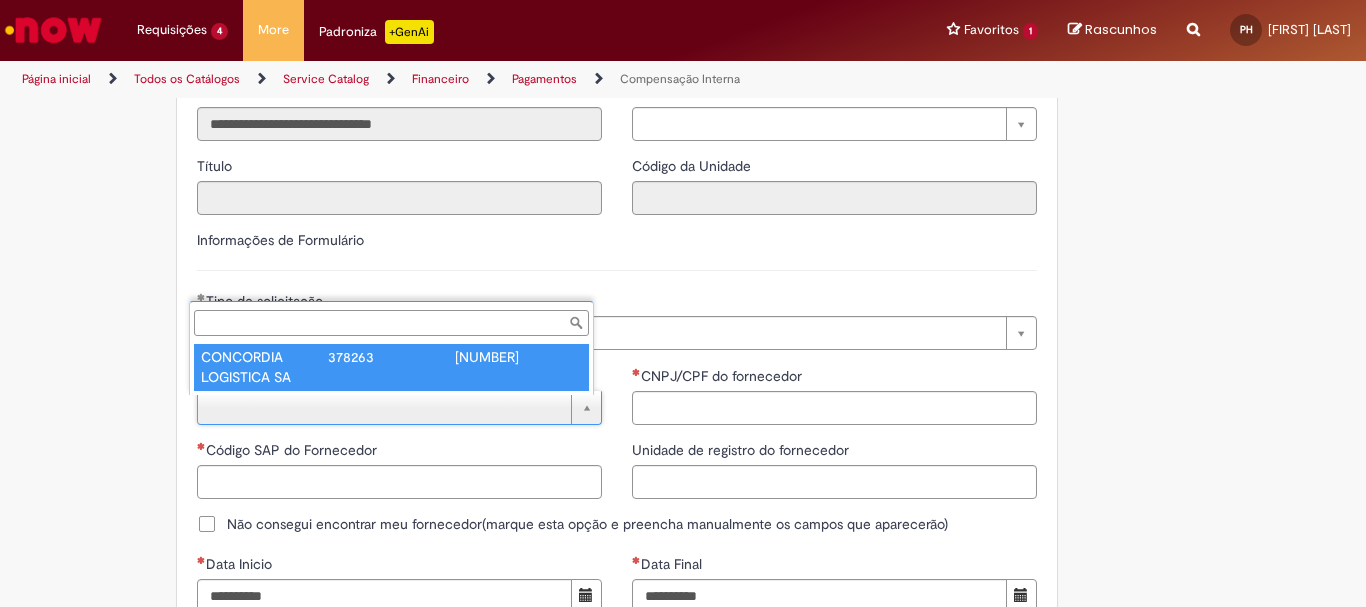 type on "******" 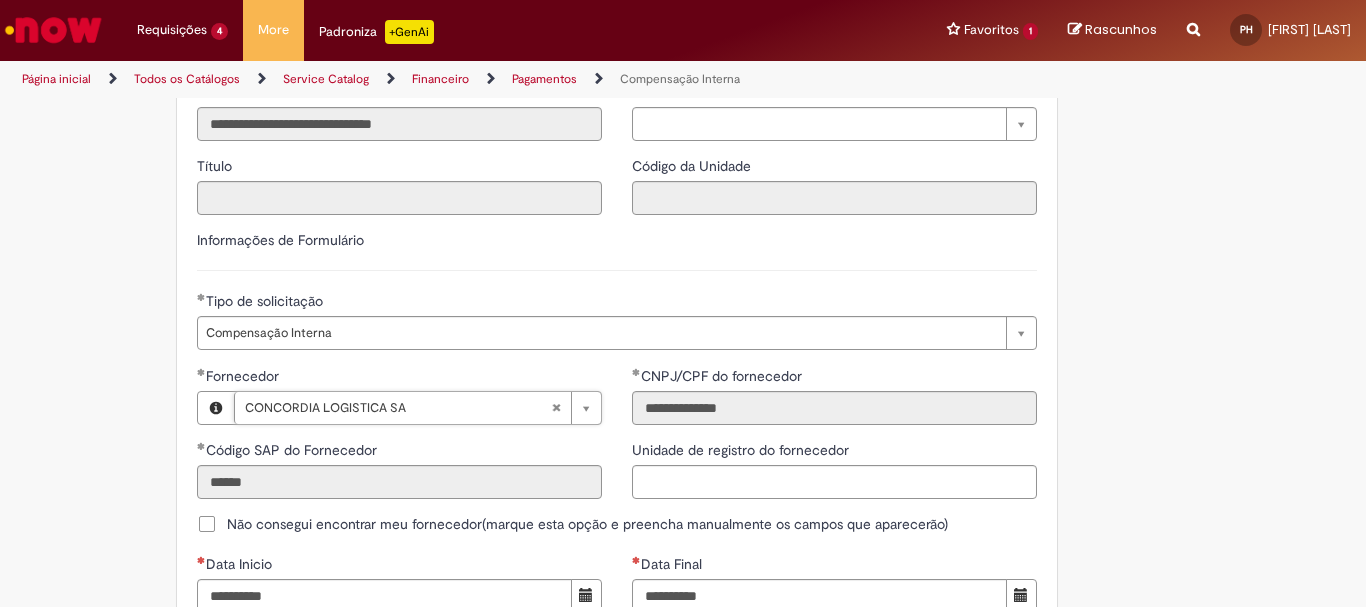scroll, scrollTop: 1200, scrollLeft: 0, axis: vertical 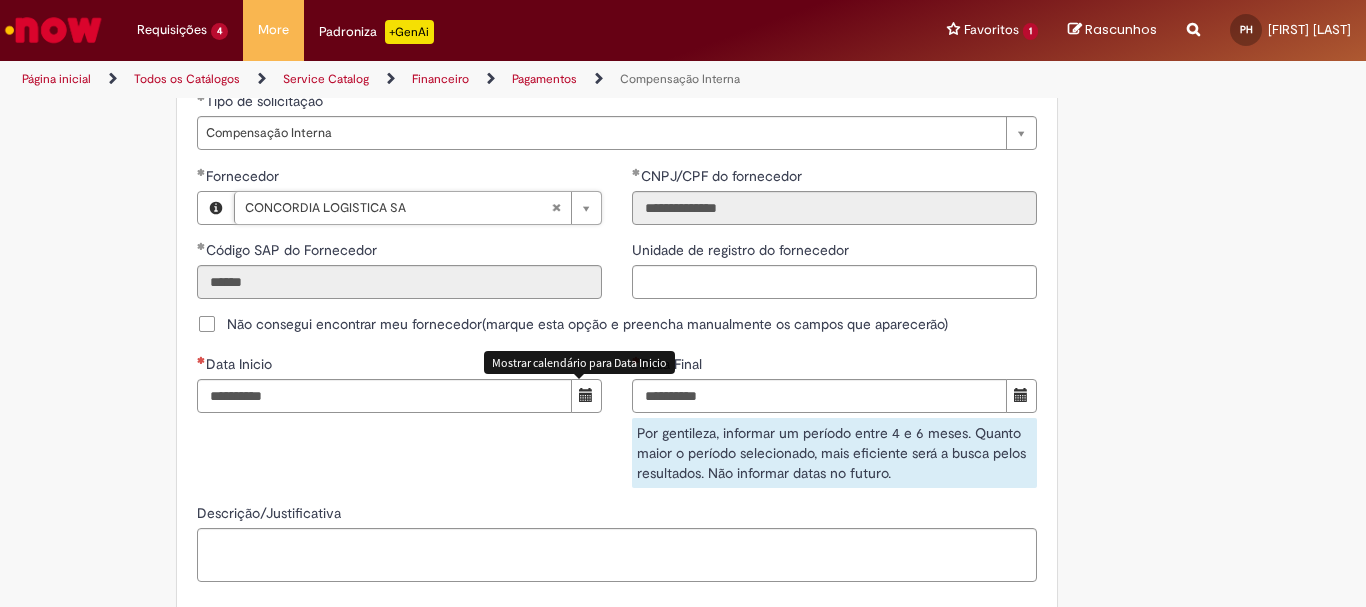 click at bounding box center [586, 395] 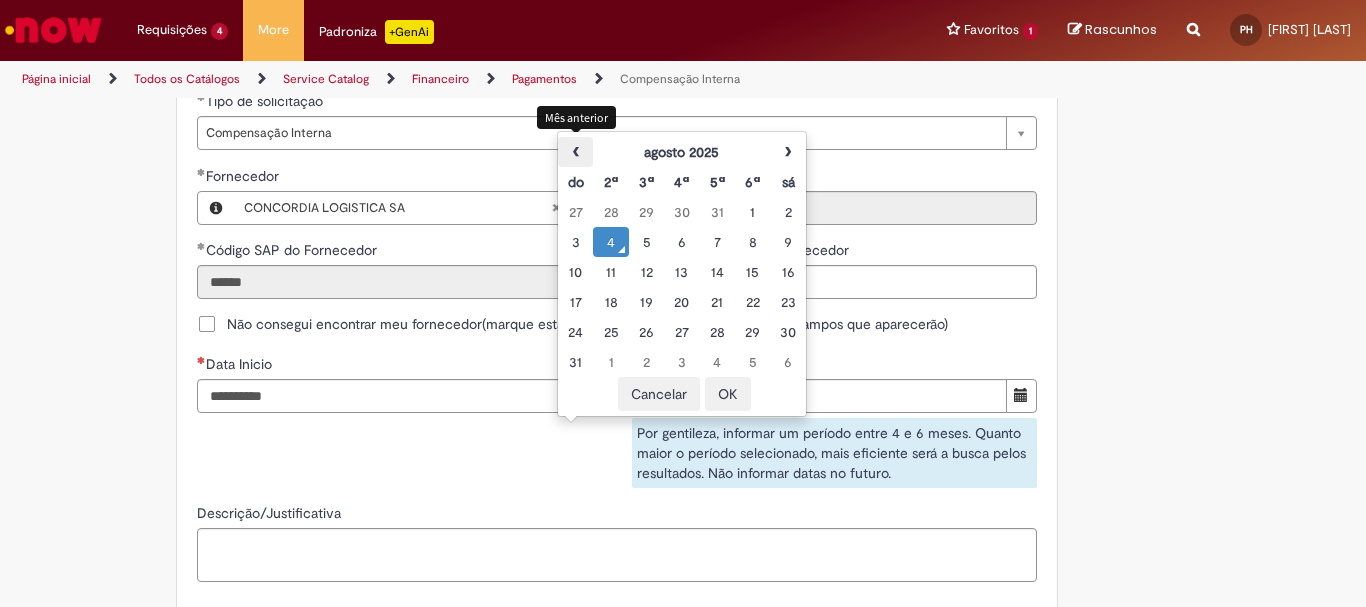 click on "‹" at bounding box center (575, 152) 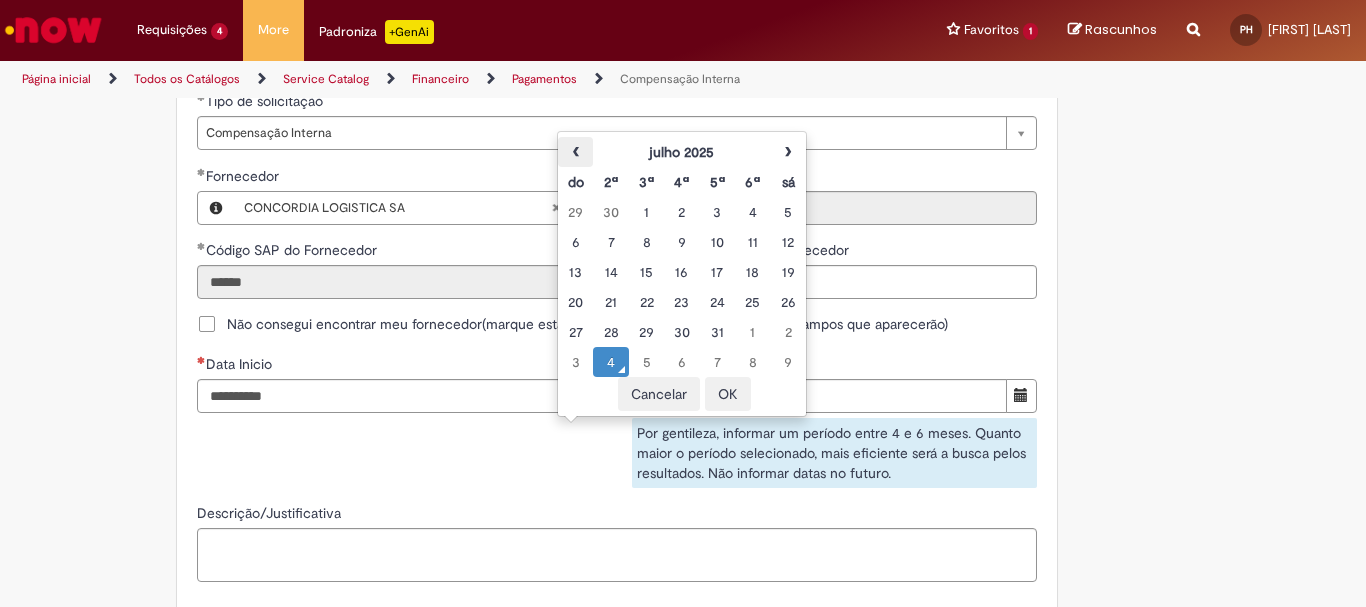 click on "‹" at bounding box center [575, 152] 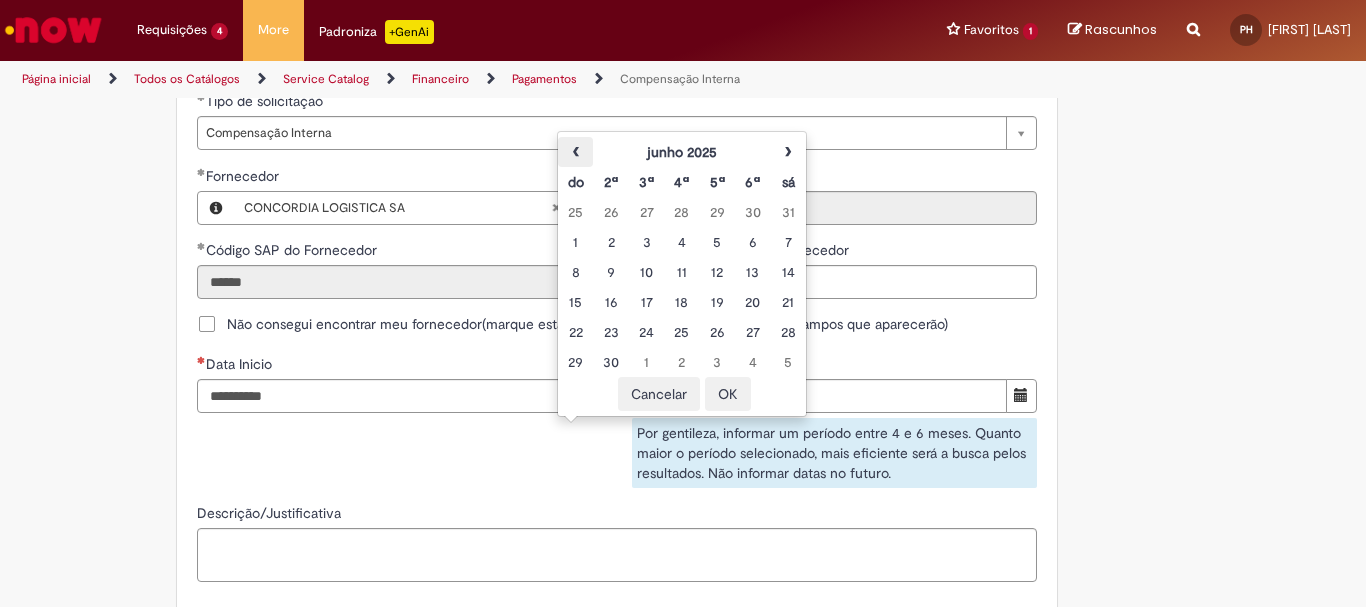 click on "‹" at bounding box center [575, 152] 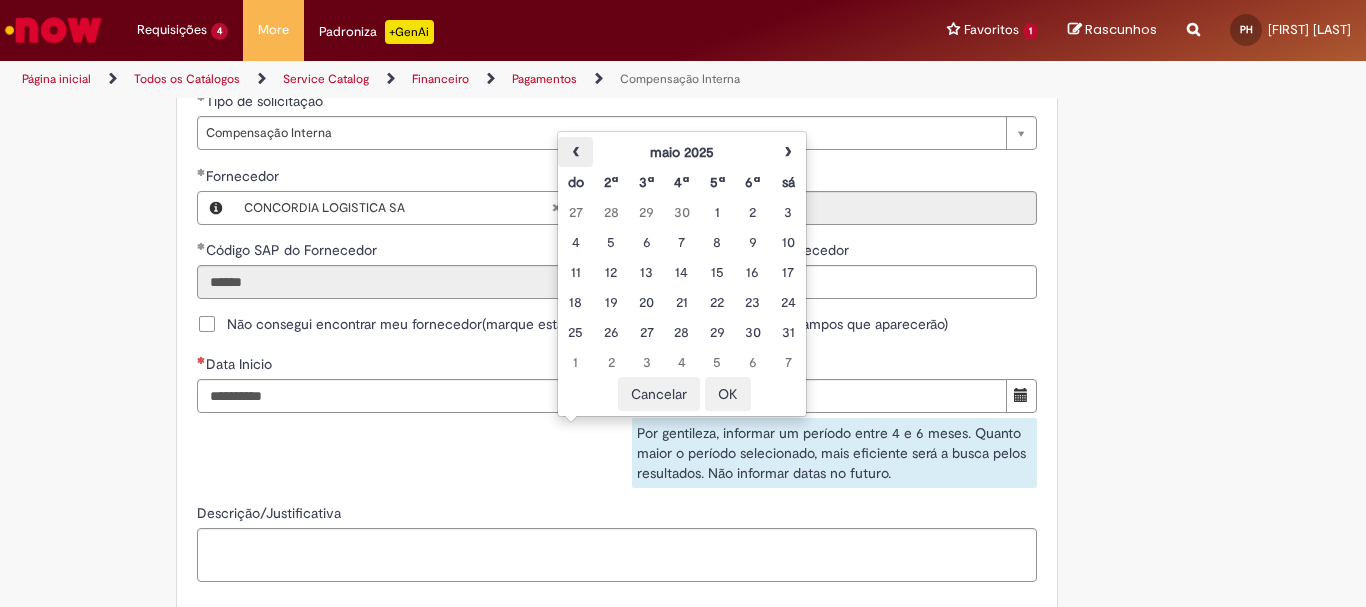 click on "‹" at bounding box center [575, 152] 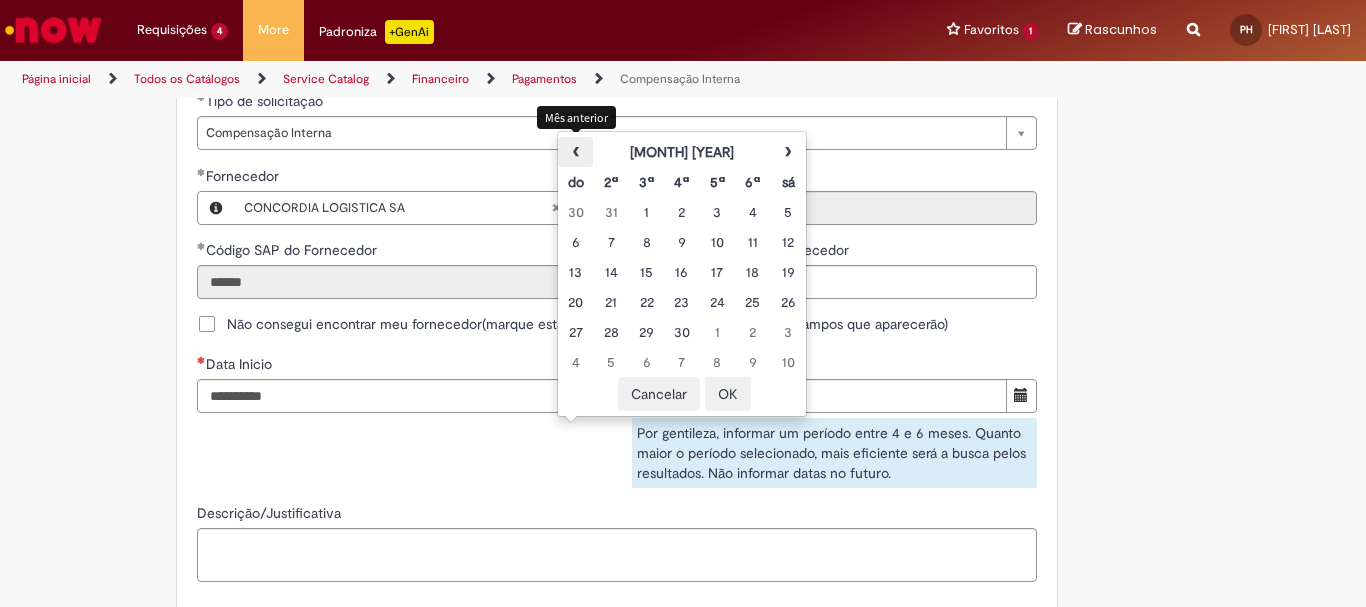click on "‹" at bounding box center [575, 152] 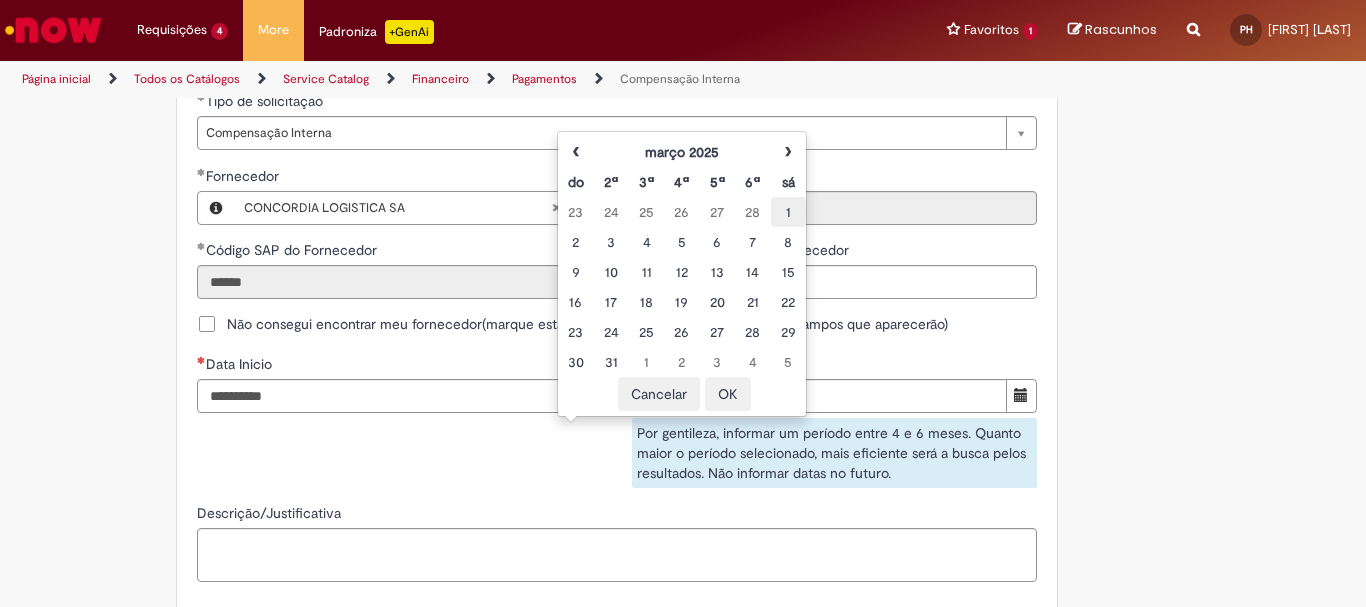 click on "1" at bounding box center [788, 212] 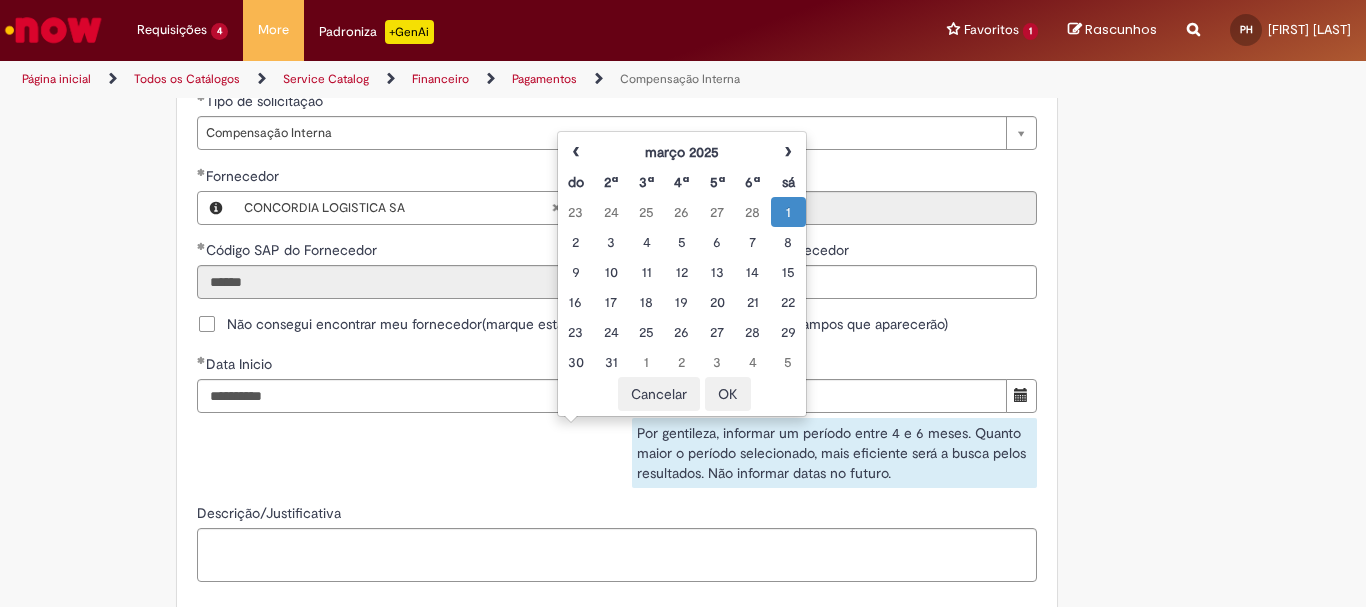 click on "OK" at bounding box center (728, 394) 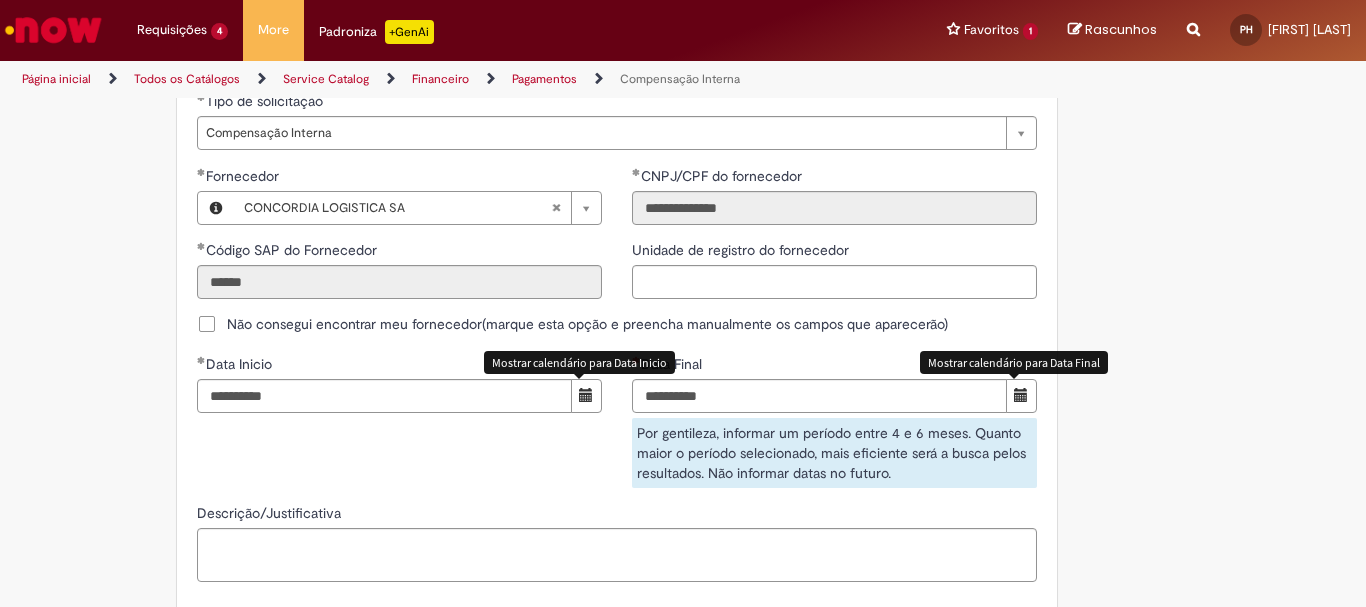 click at bounding box center [1021, 395] 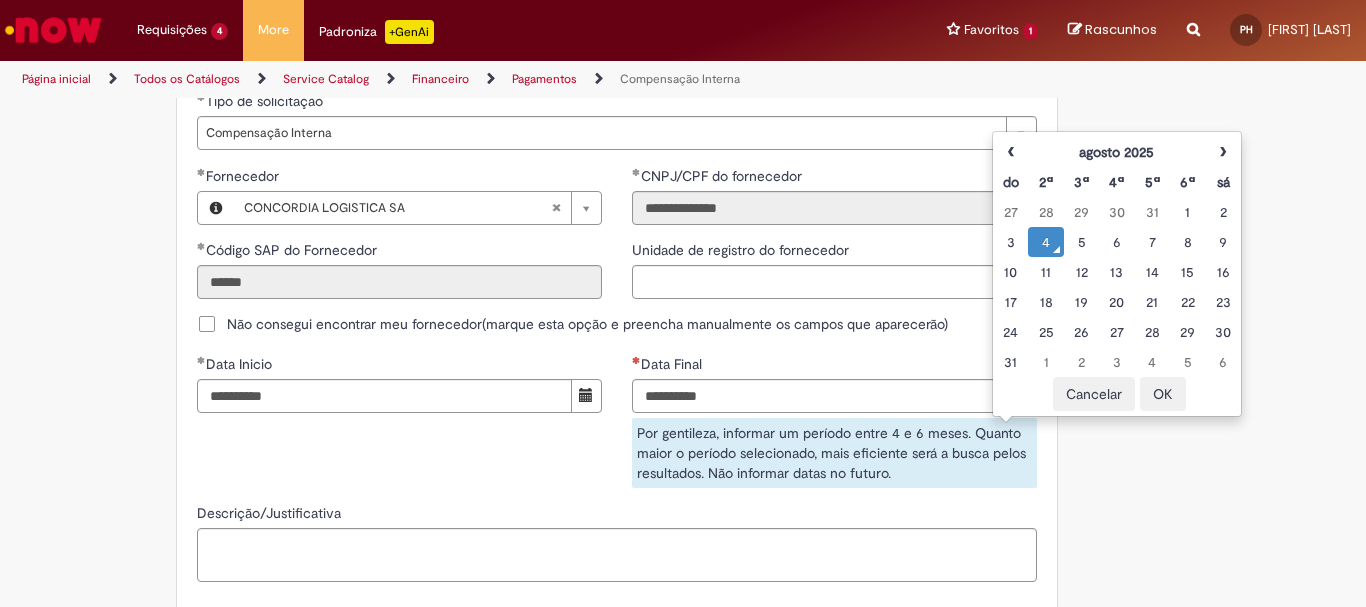 click on "OK" at bounding box center (1163, 394) 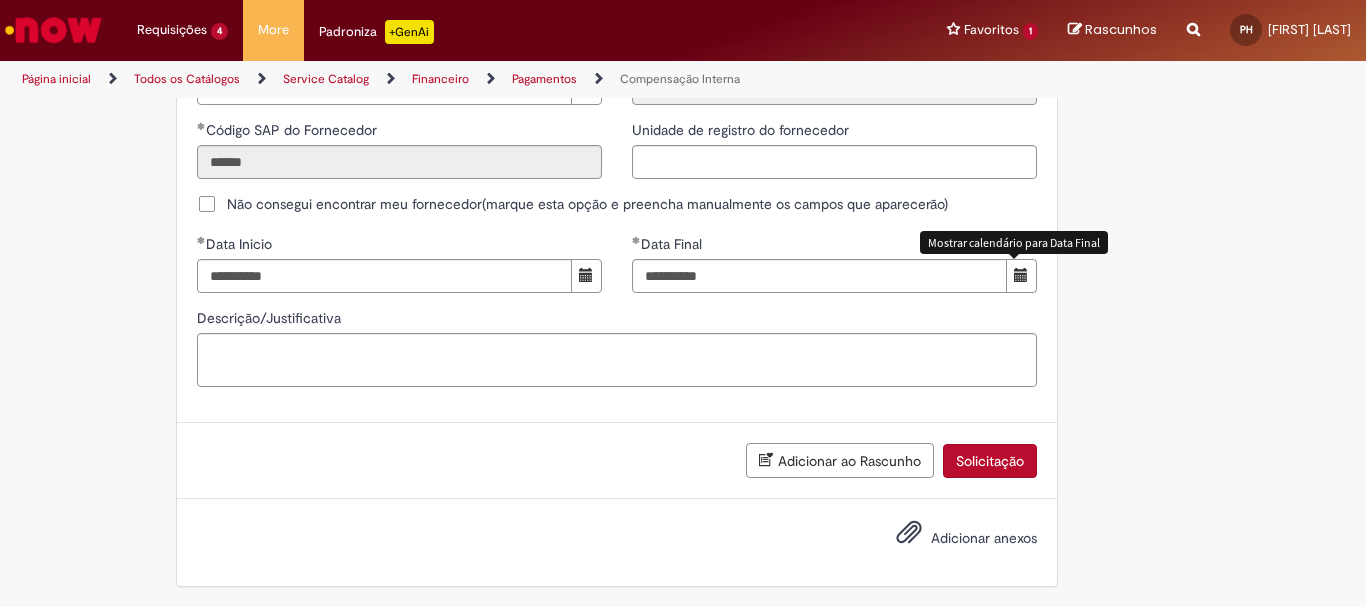 scroll, scrollTop: 1324, scrollLeft: 0, axis: vertical 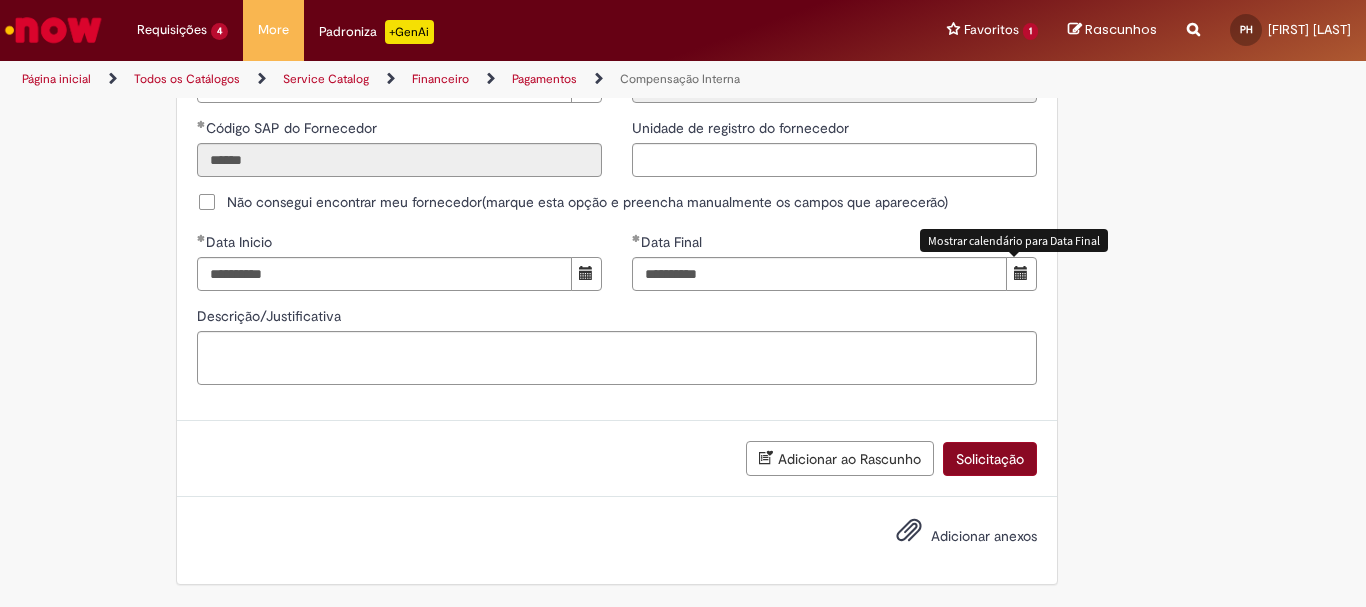 drag, startPoint x: 981, startPoint y: 430, endPoint x: 977, endPoint y: 443, distance: 13.601471 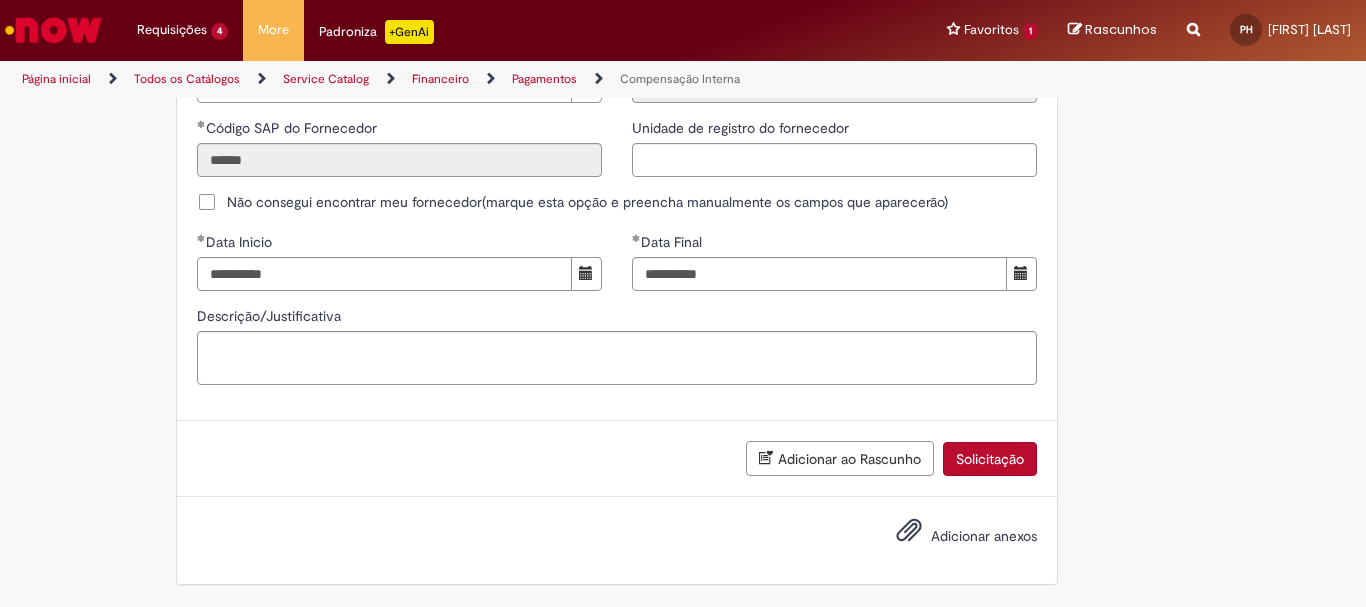 click on "Solicitação" at bounding box center [990, 459] 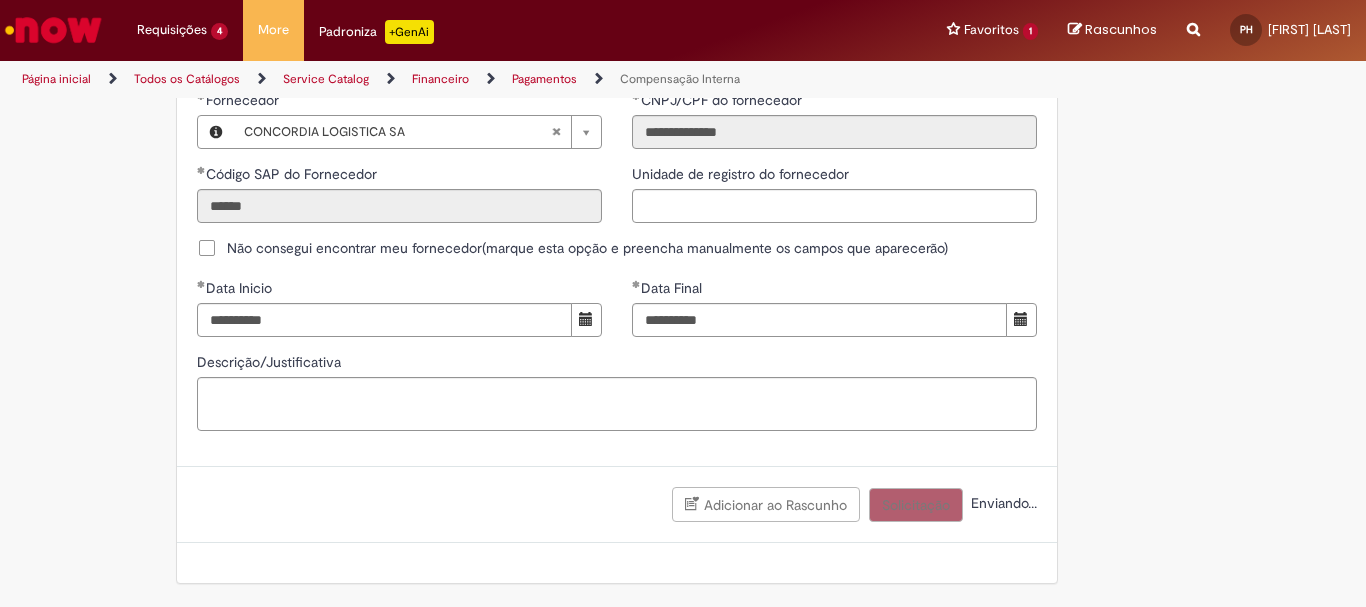 scroll, scrollTop: 1278, scrollLeft: 0, axis: vertical 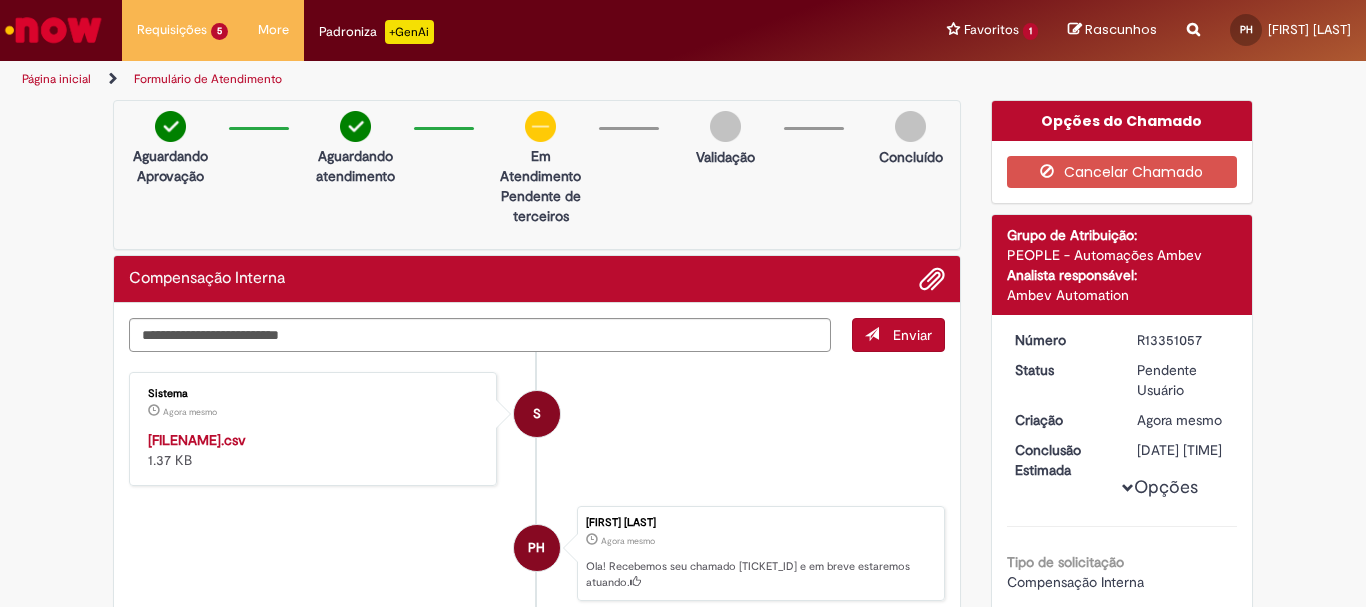 click on "Sistema
Agora mesmo Agora mesmo
R13351057.csv  1.37 KB" at bounding box center (313, 429) 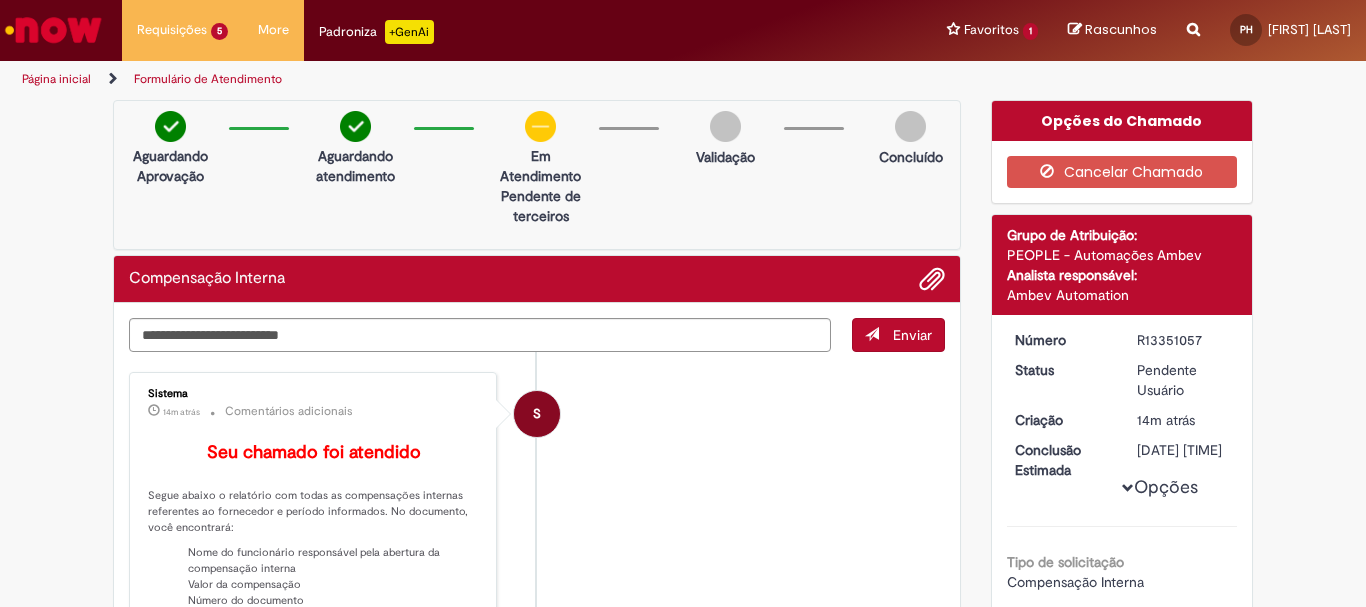 click at bounding box center (53, 30) 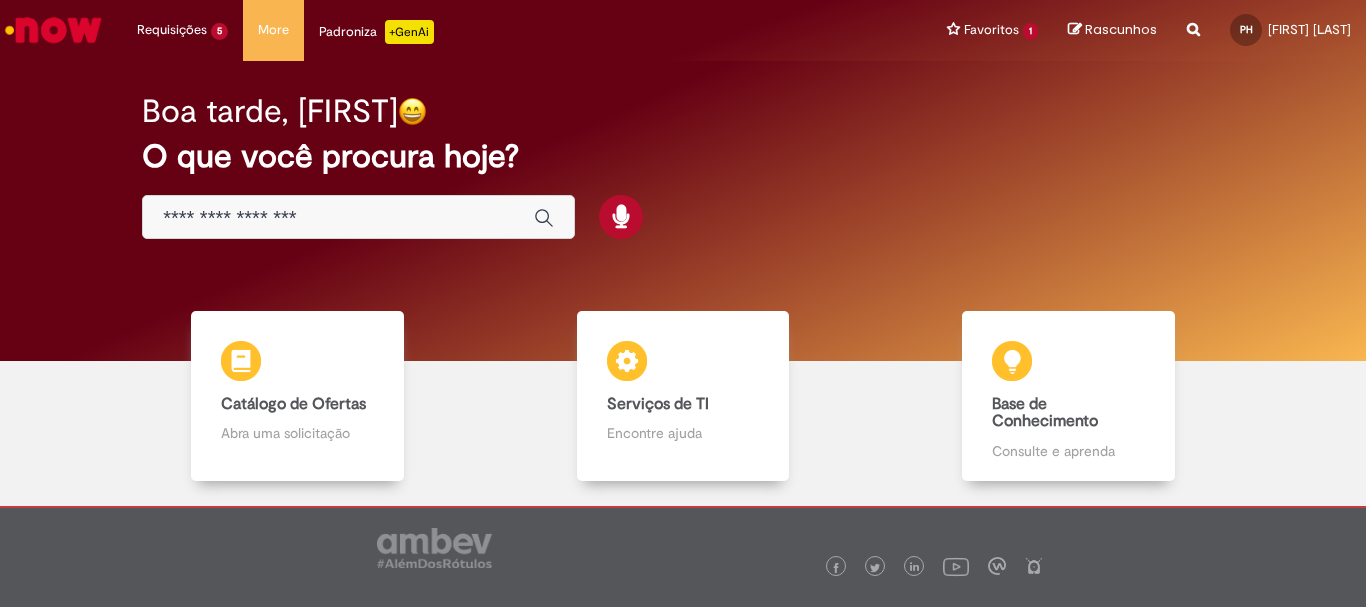 scroll, scrollTop: 0, scrollLeft: 0, axis: both 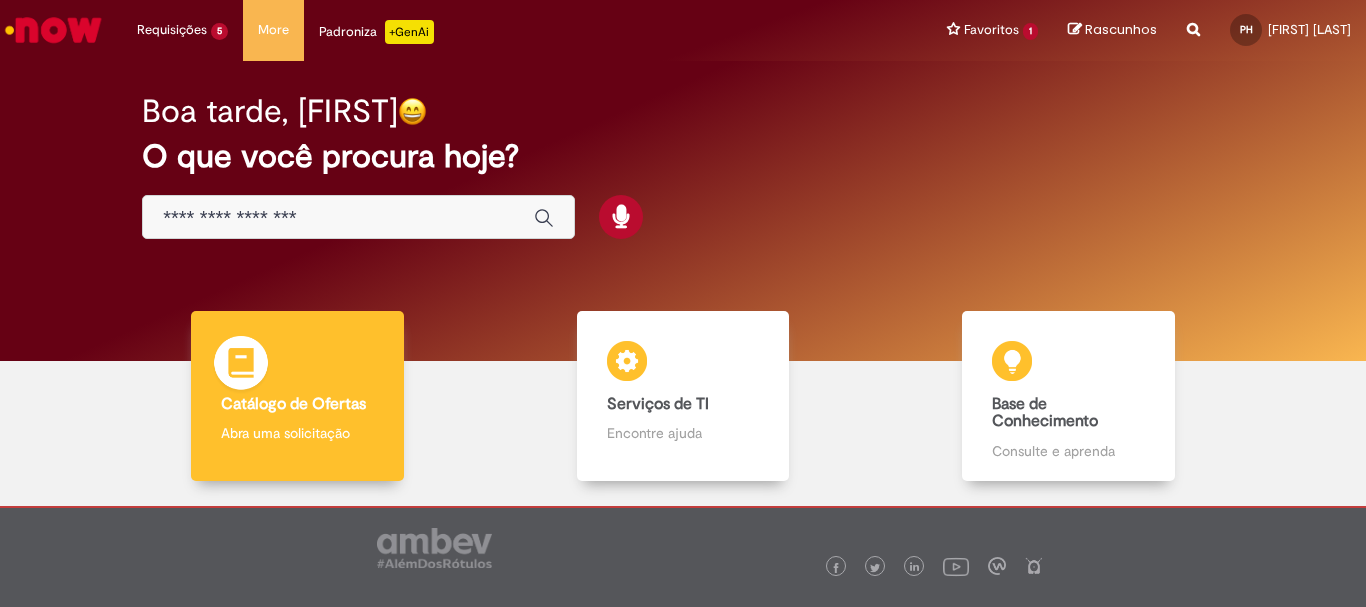 click on "Catálogo de Ofertas" at bounding box center [293, 404] 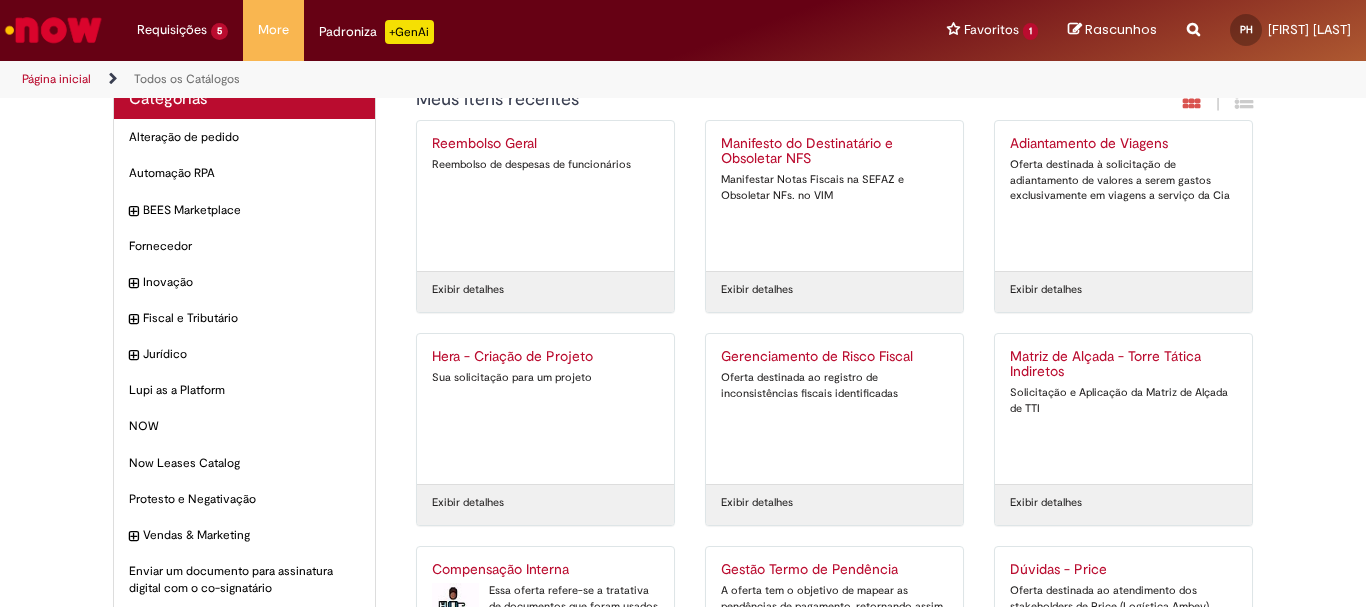 scroll, scrollTop: 191, scrollLeft: 0, axis: vertical 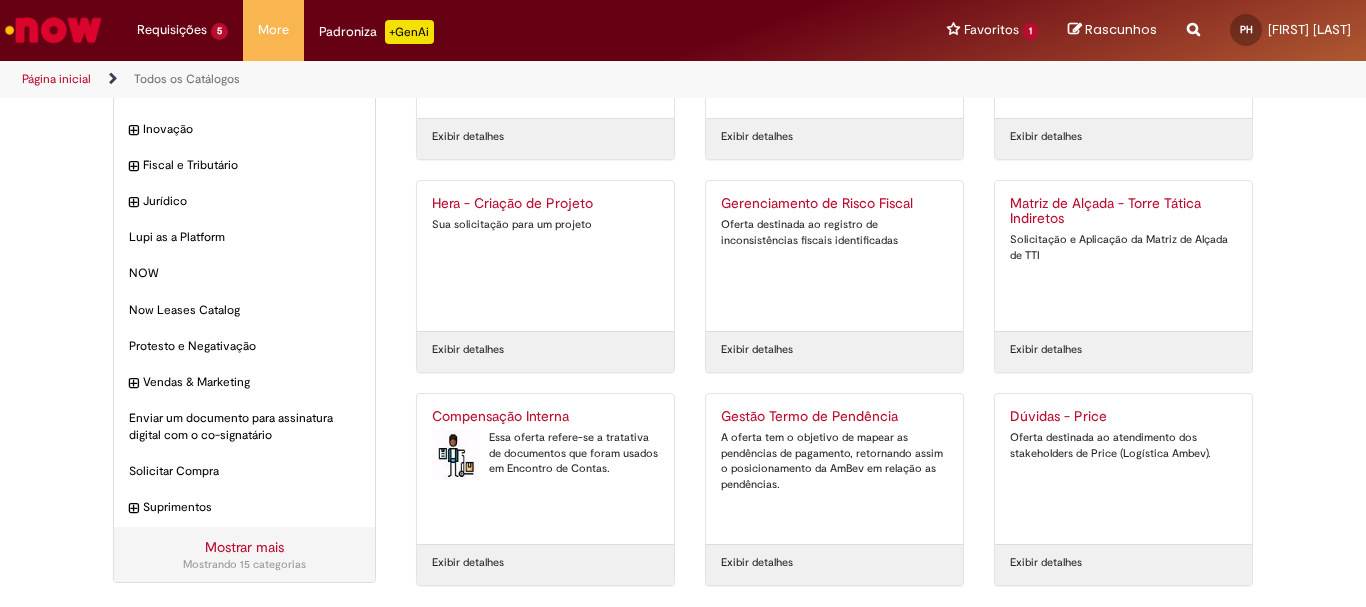 click on "Compensação Interna" at bounding box center [545, 417] 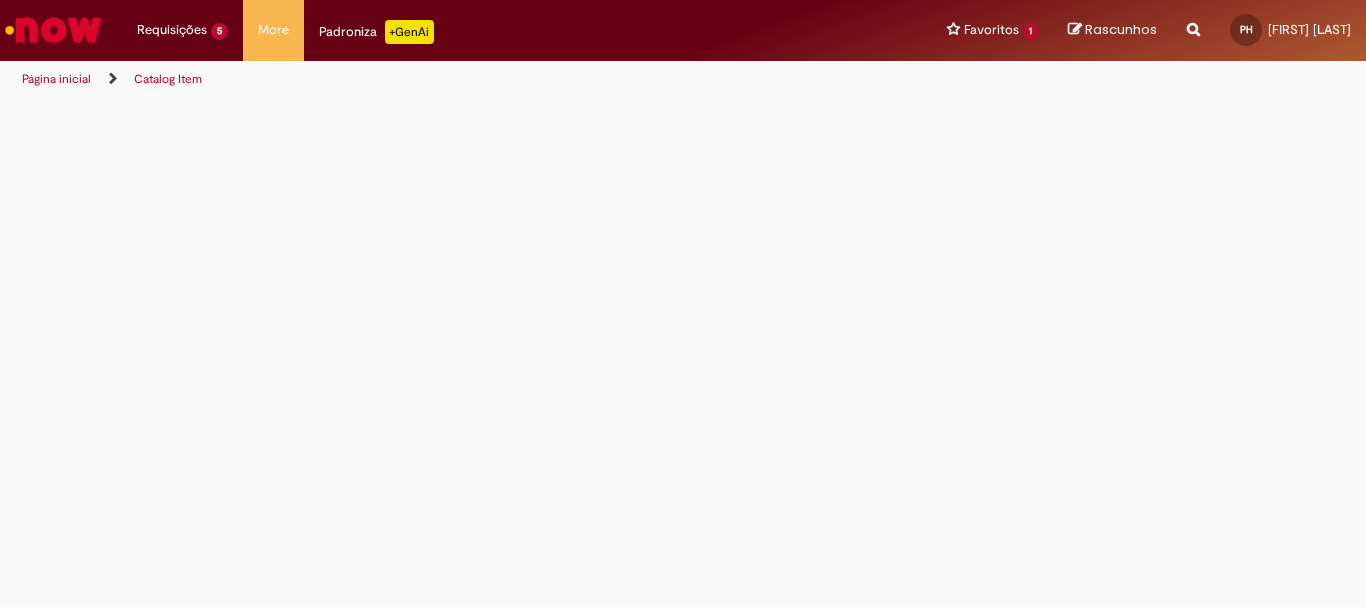 scroll, scrollTop: 0, scrollLeft: 0, axis: both 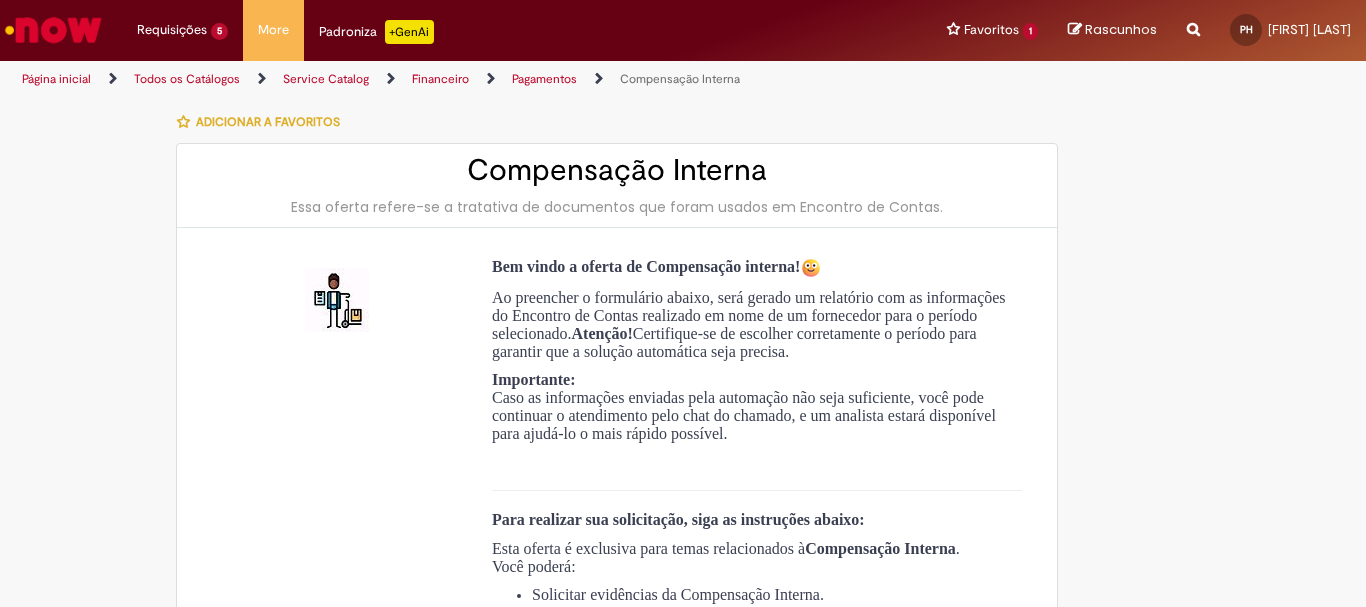 type on "**********" 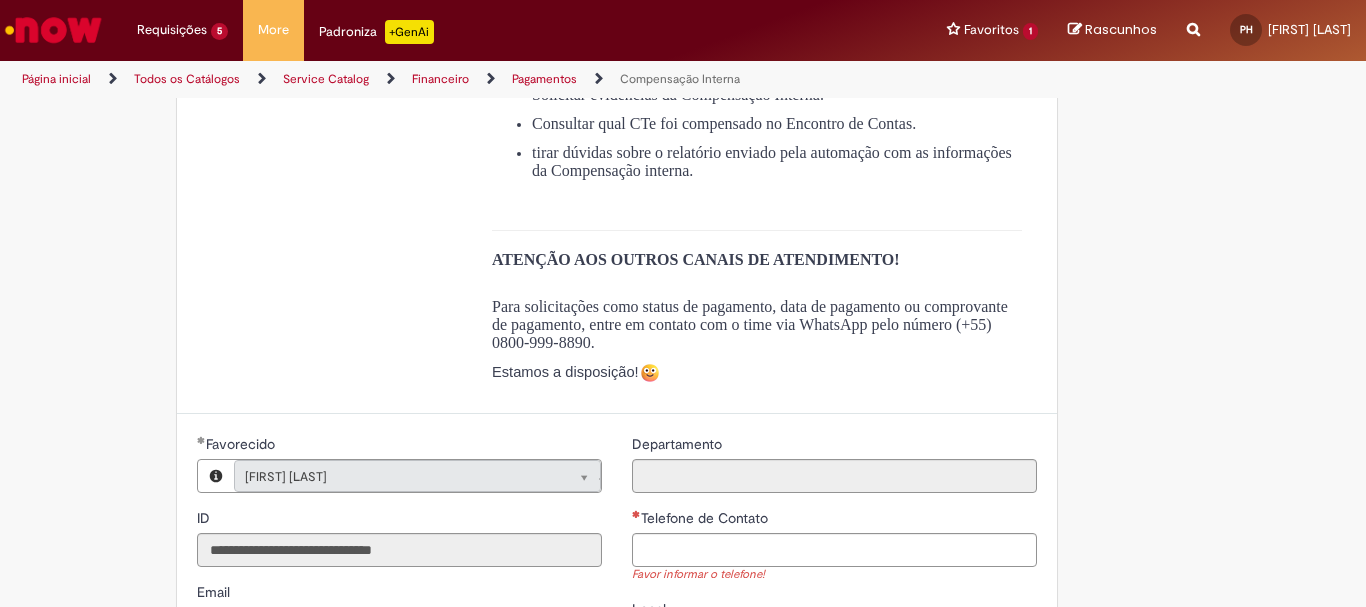 scroll, scrollTop: 800, scrollLeft: 0, axis: vertical 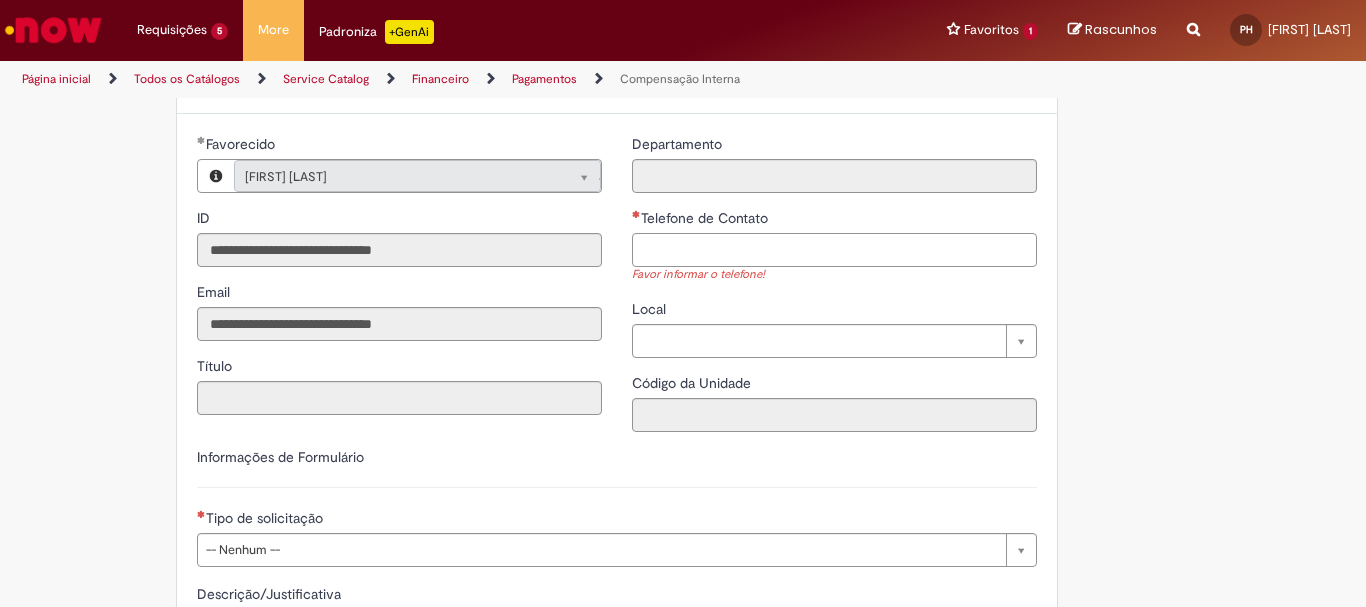click on "Telefone de Contato" at bounding box center [834, 250] 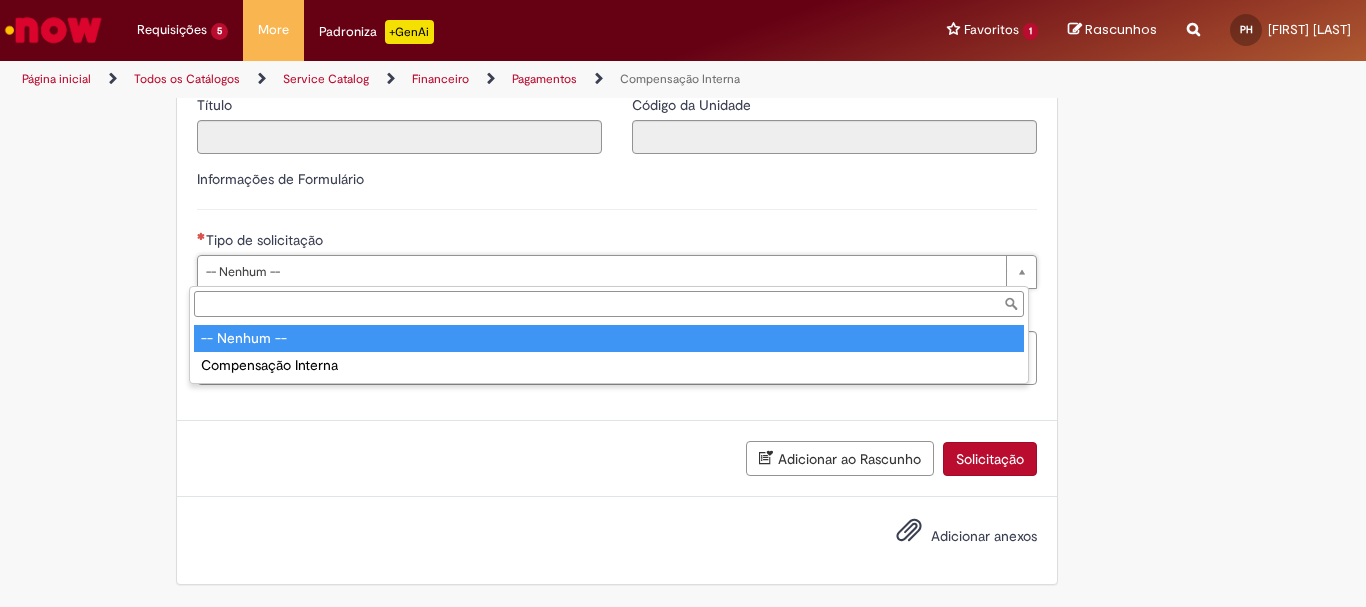 type on "**********" 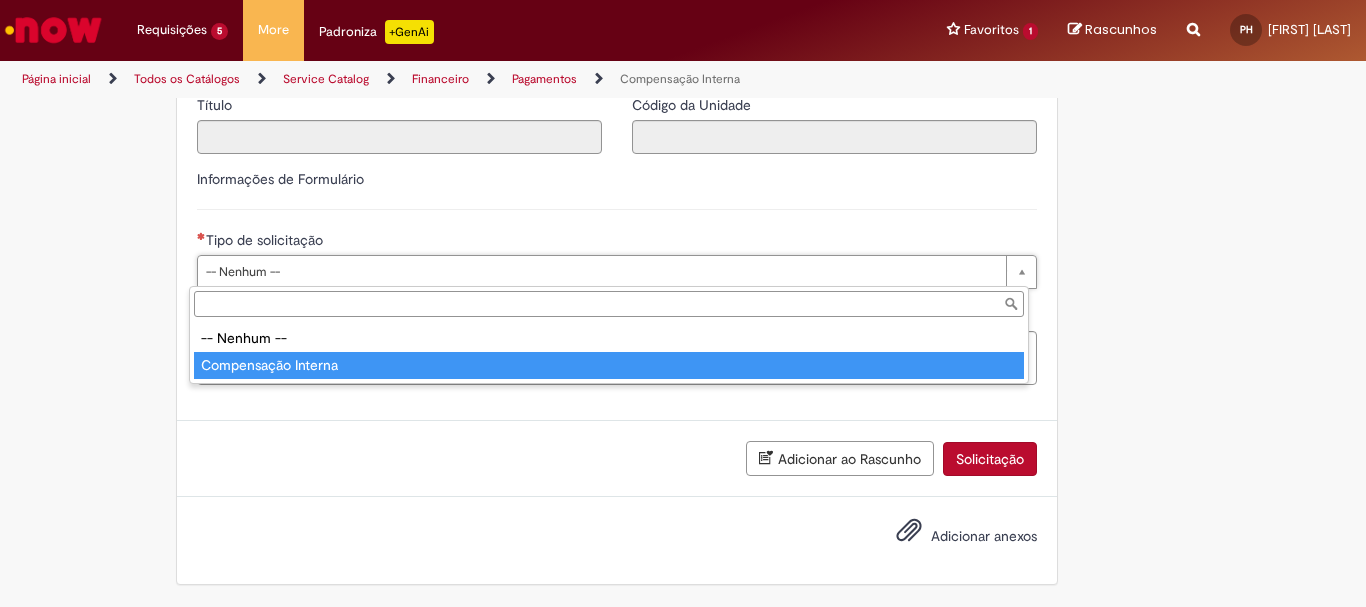 type on "**********" 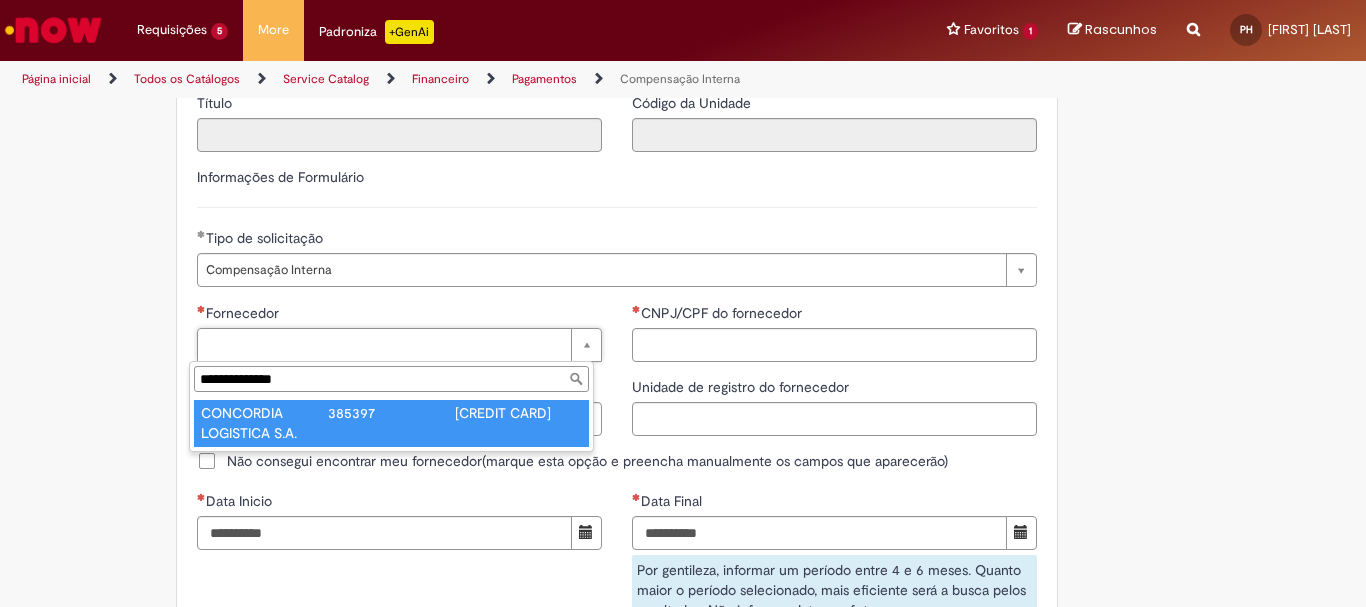 type on "**********" 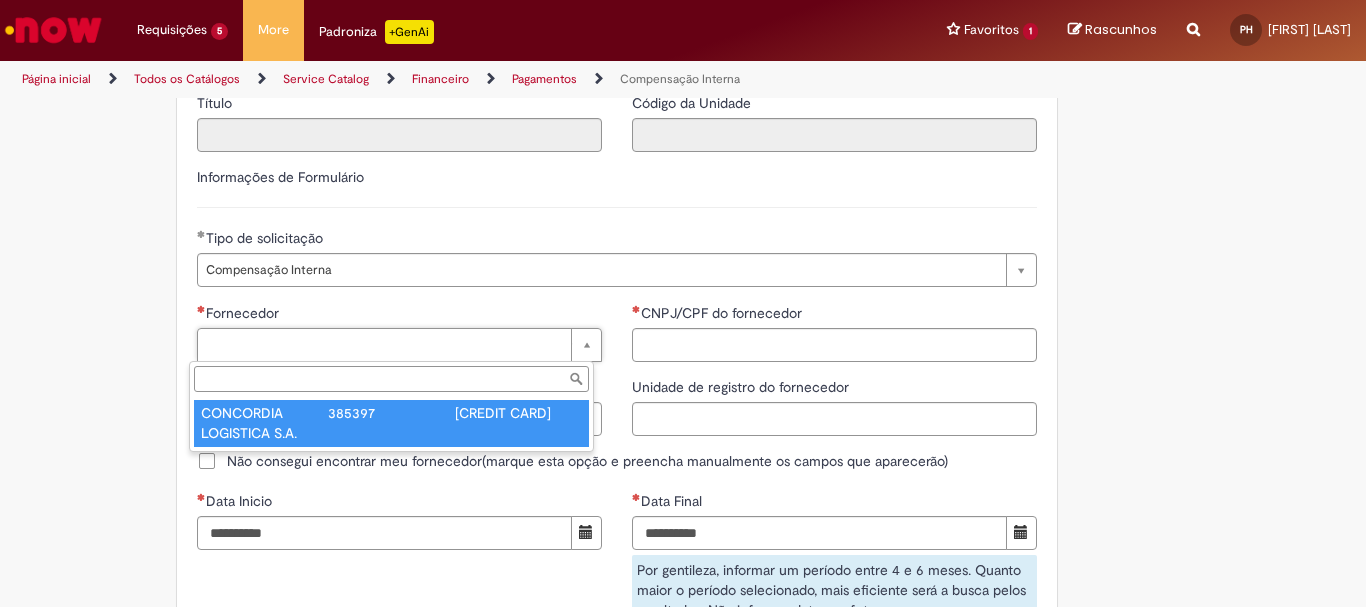 type on "******" 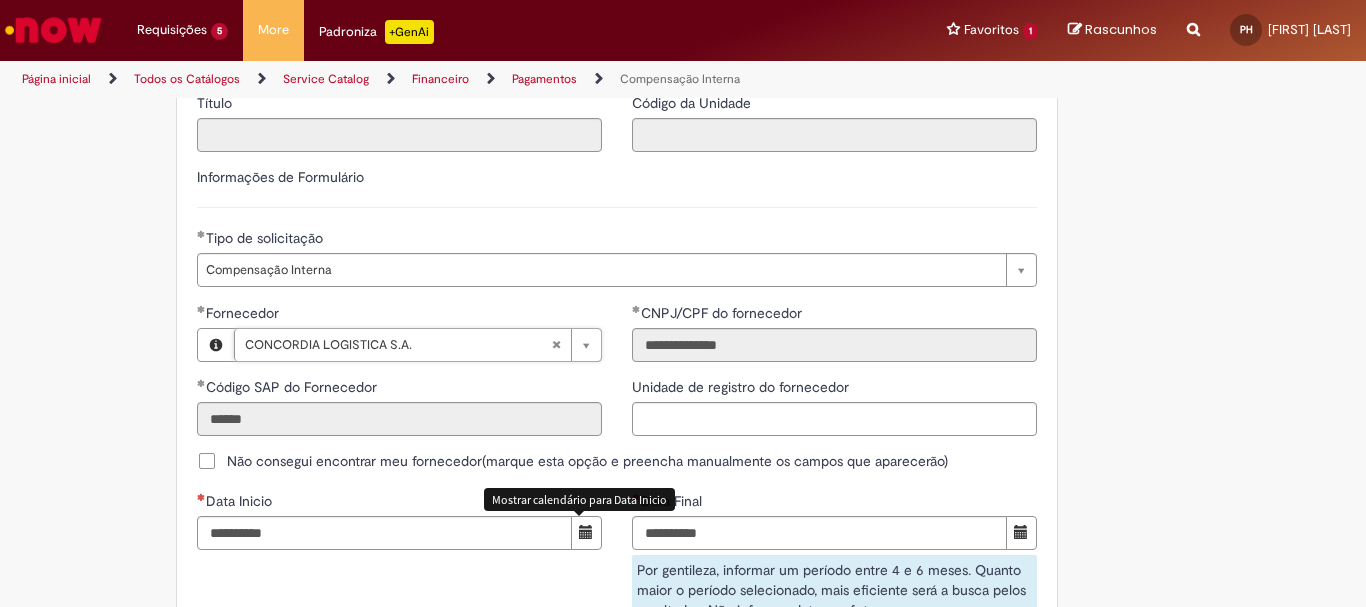 click at bounding box center [586, 533] 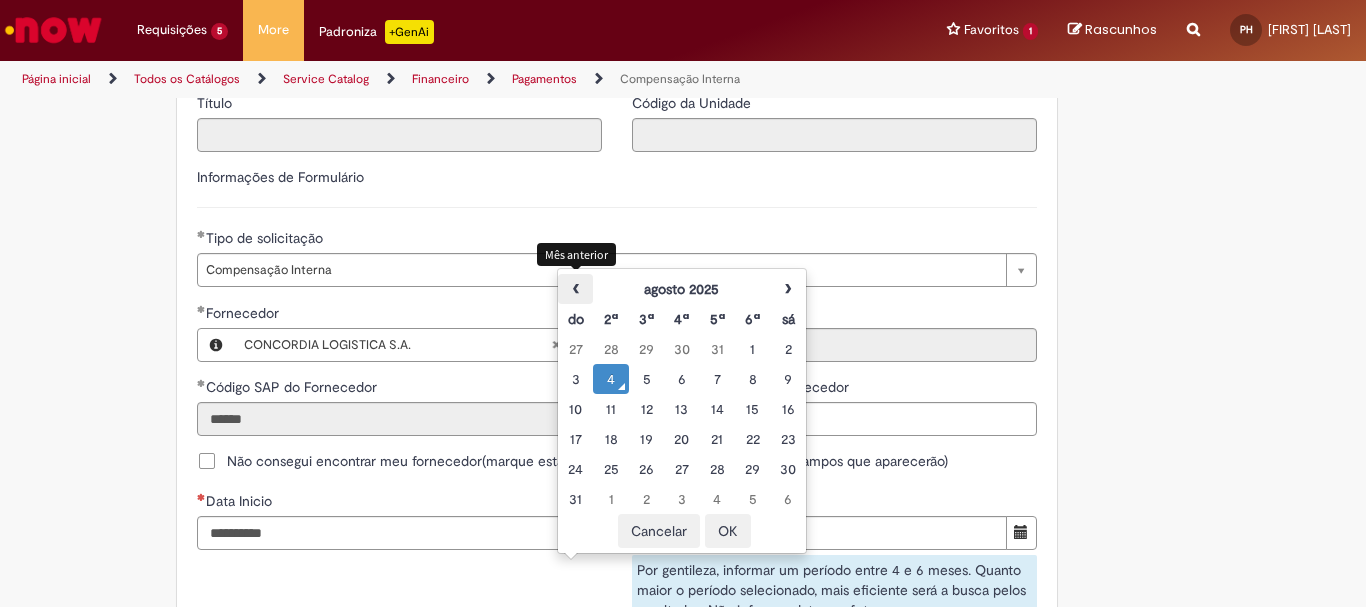 click on "‹" at bounding box center [575, 289] 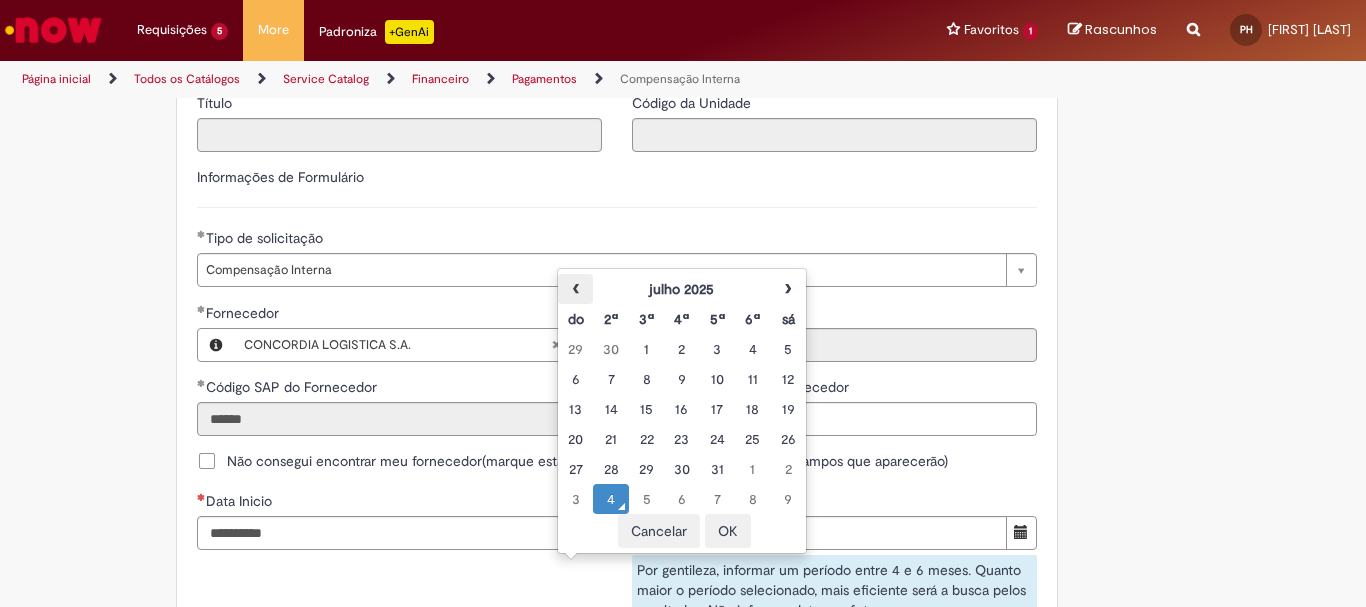 click on "‹" at bounding box center [575, 289] 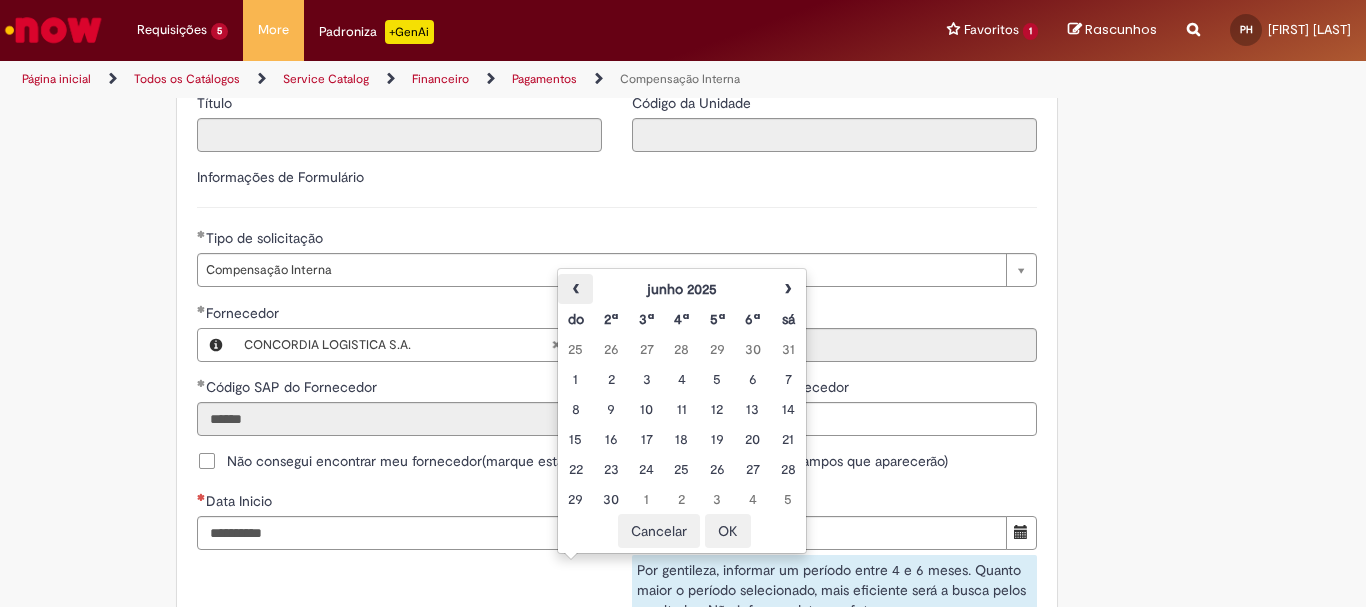 click on "‹" at bounding box center [575, 289] 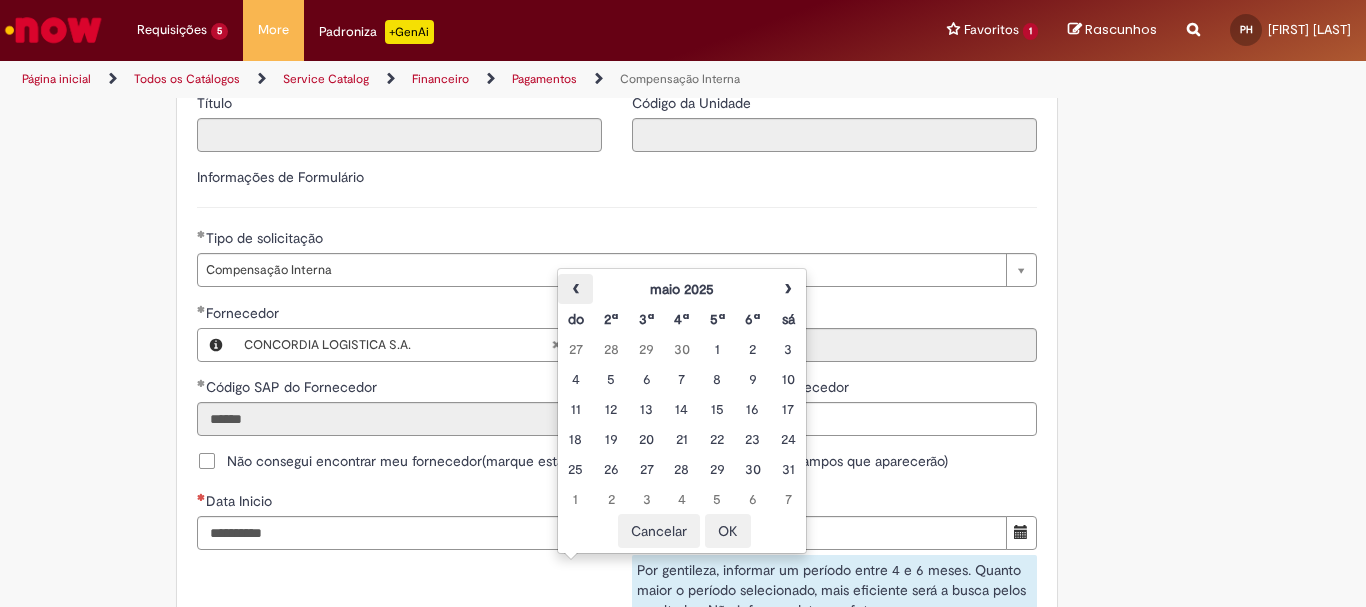 click on "‹" at bounding box center (575, 289) 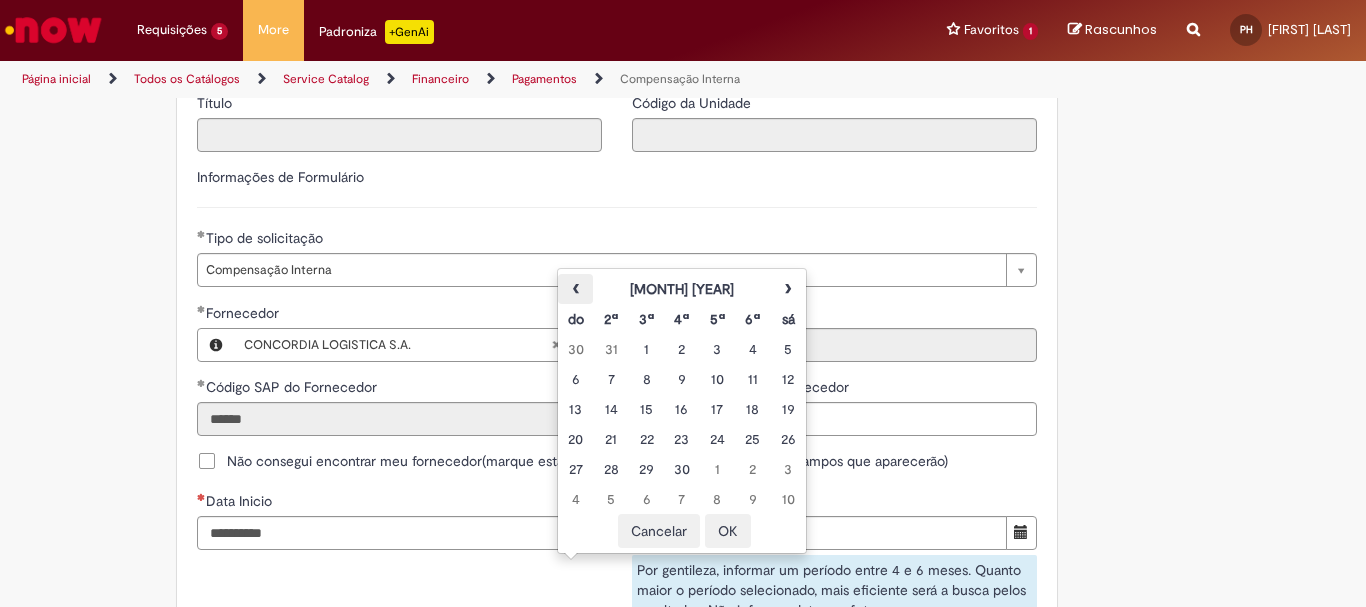 click on "‹" at bounding box center [575, 289] 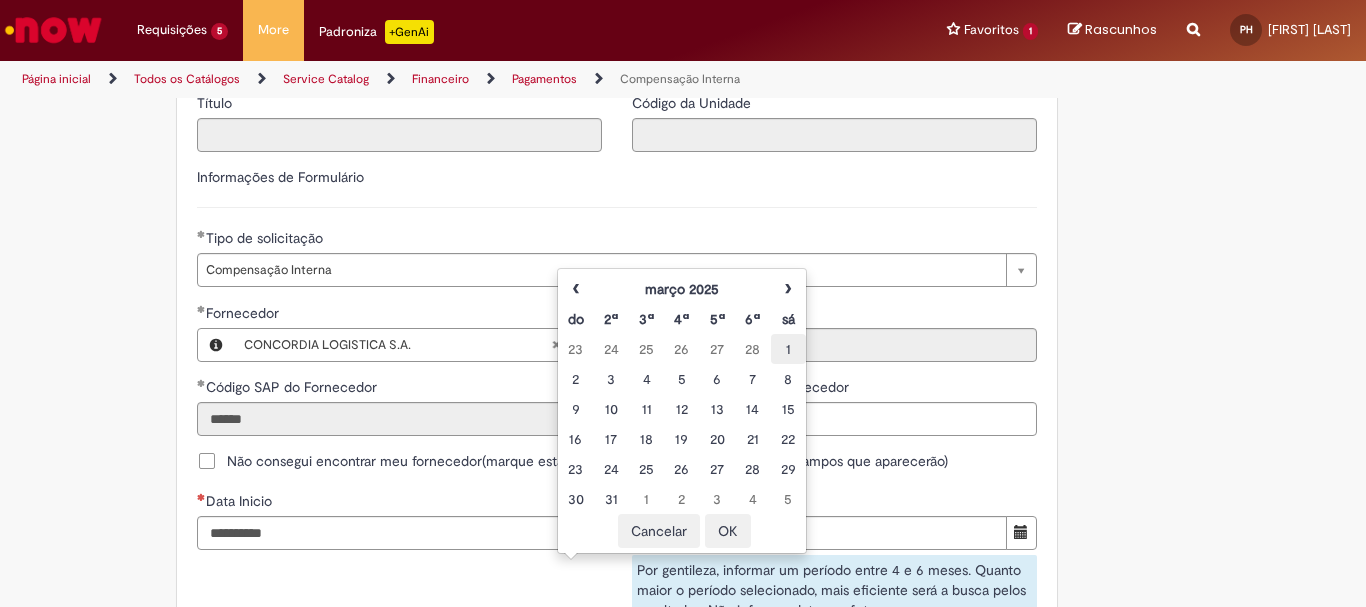 click on "1" at bounding box center (788, 349) 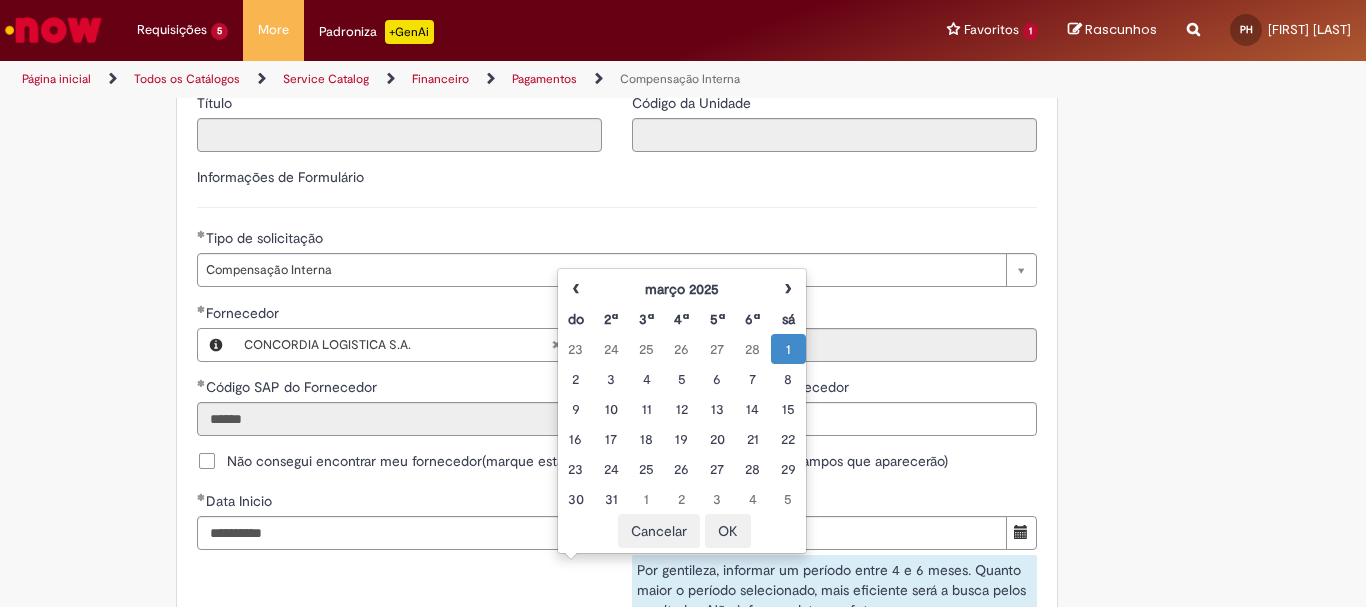 click on "OK" at bounding box center (728, 531) 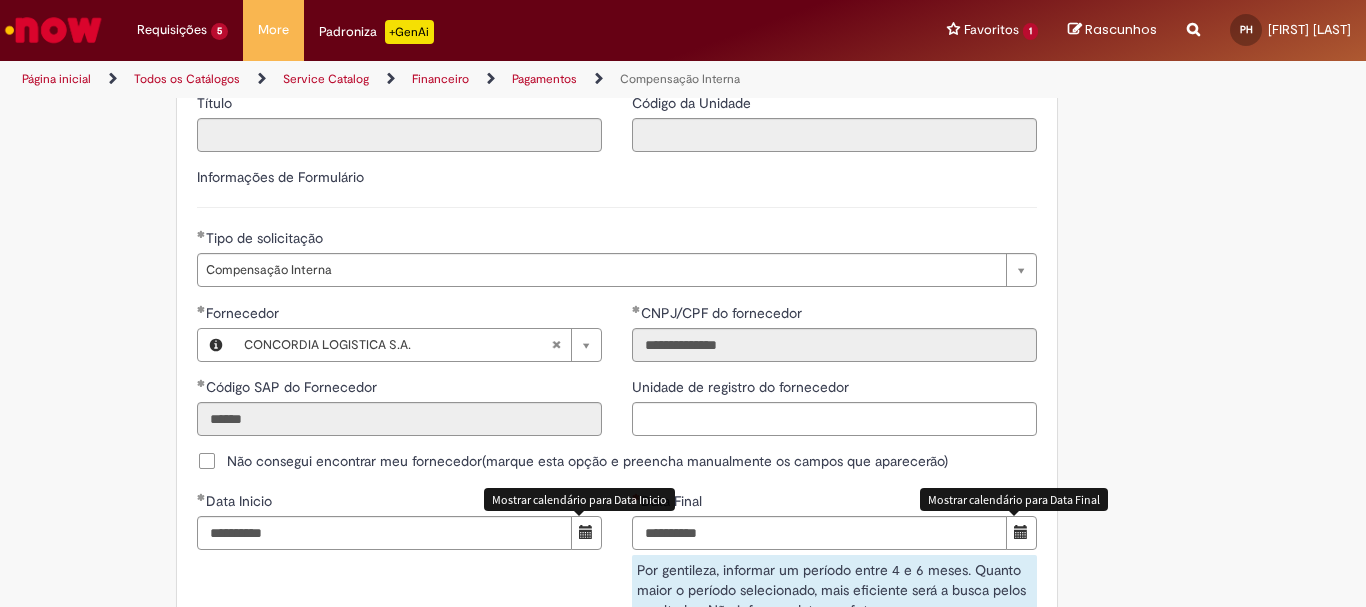 click at bounding box center [1021, 533] 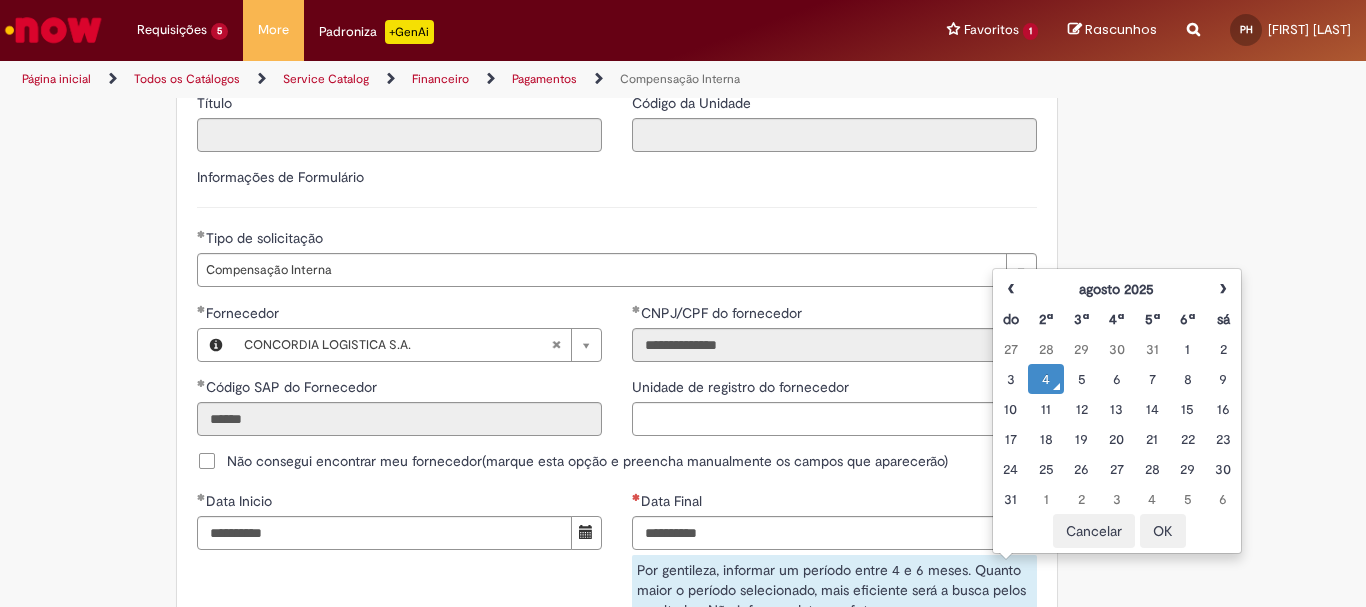 click on "OK" at bounding box center (1163, 531) 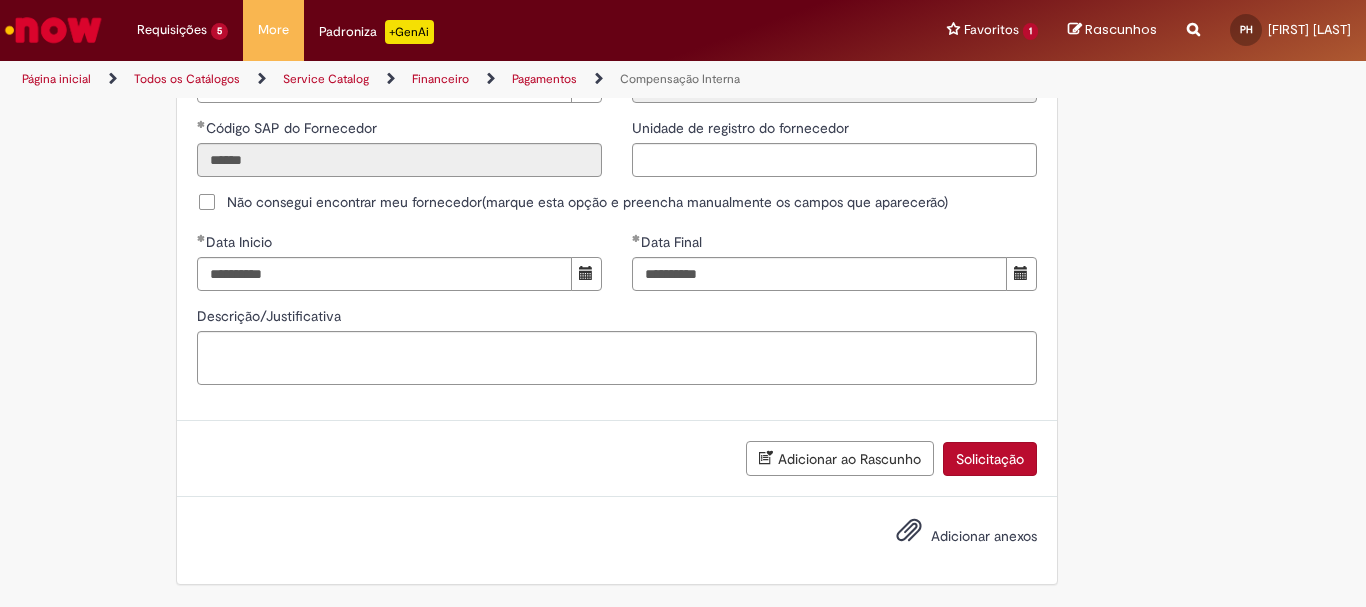 click on "Solicitação" at bounding box center (990, 459) 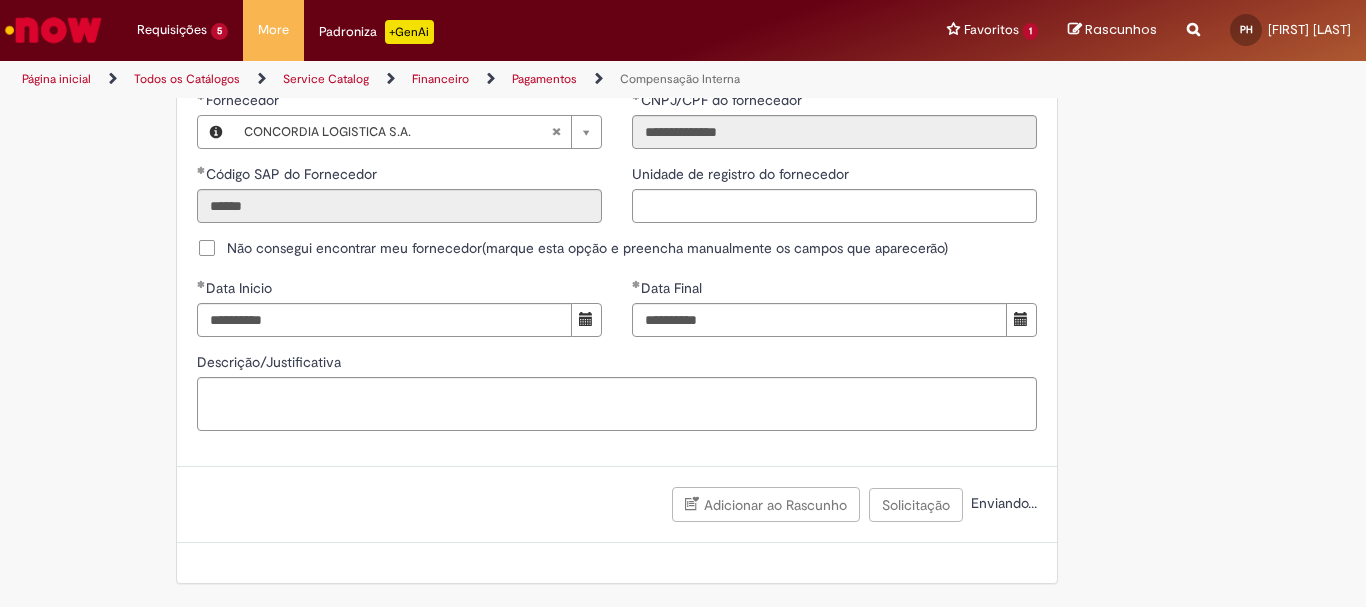 scroll, scrollTop: 1278, scrollLeft: 0, axis: vertical 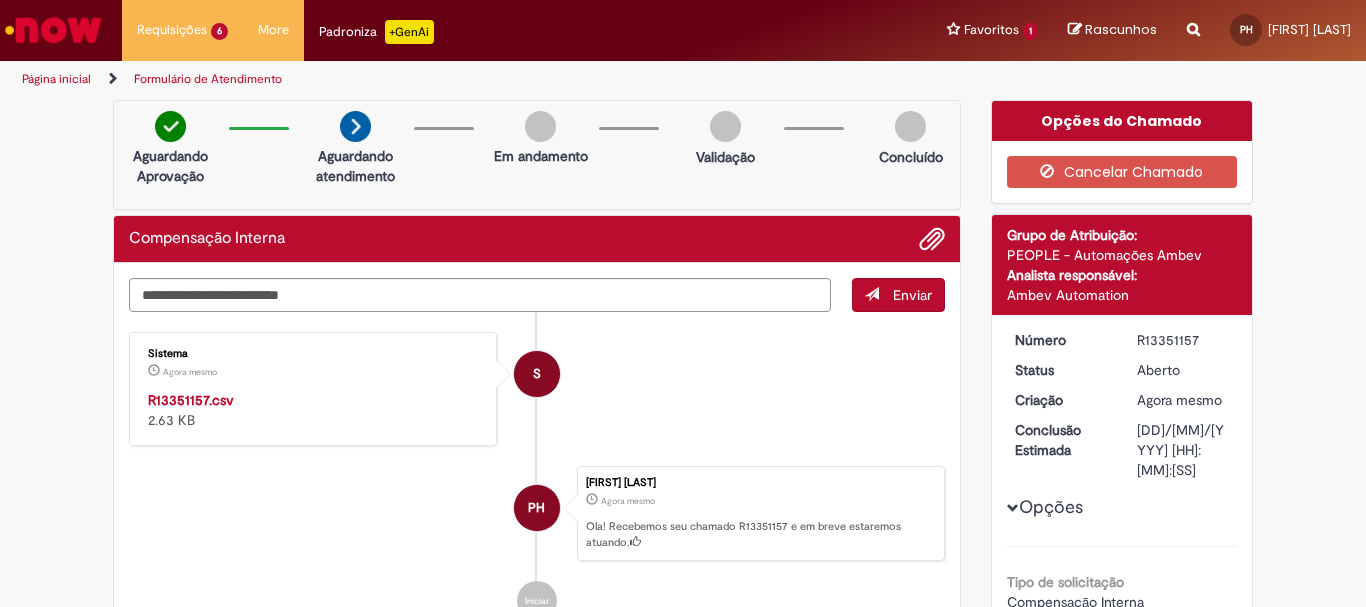 click on "R13351157.csv" at bounding box center [191, 400] 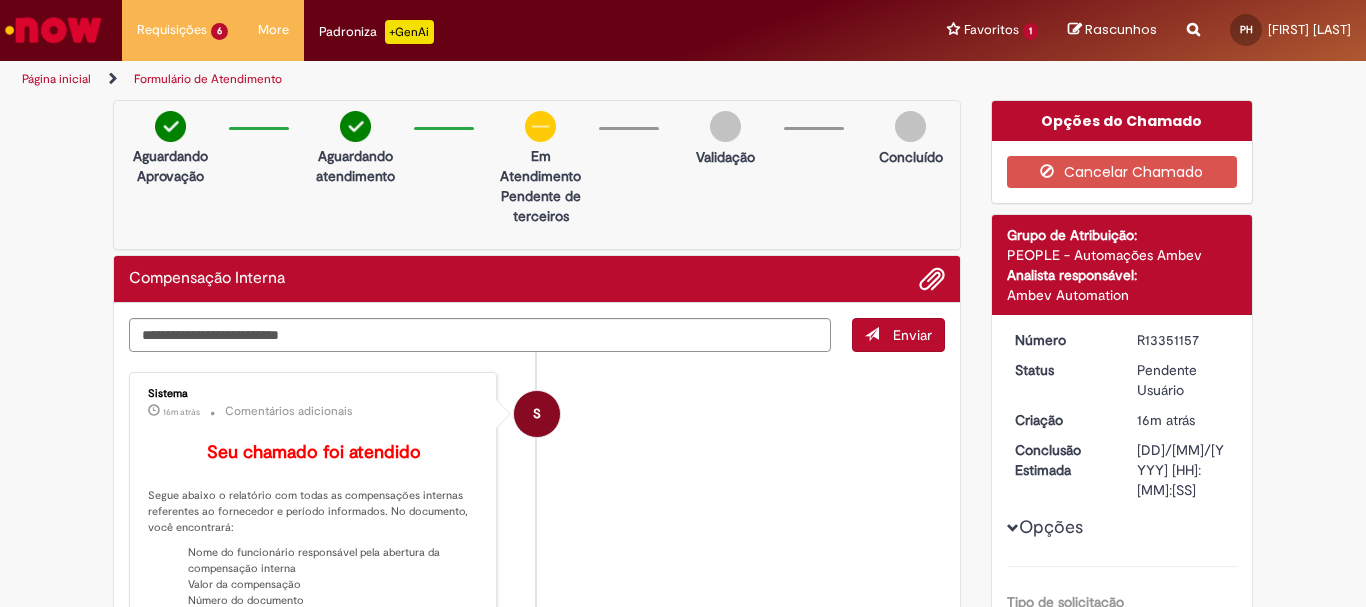 click at bounding box center (53, 30) 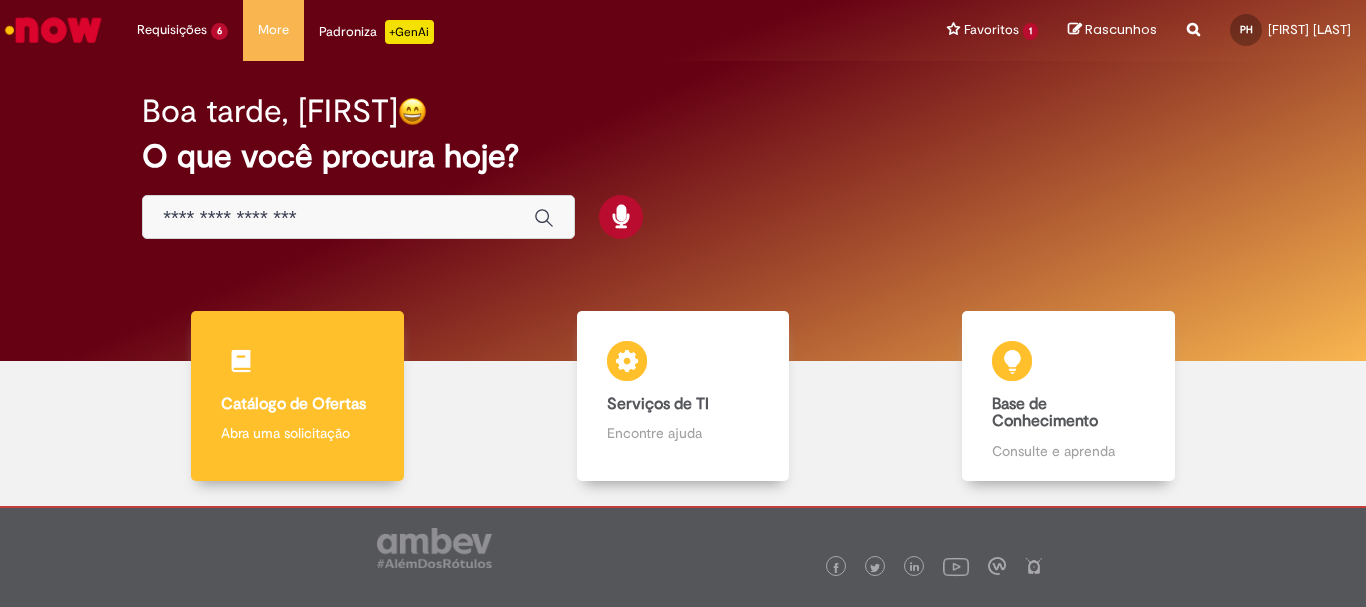 scroll, scrollTop: 0, scrollLeft: 0, axis: both 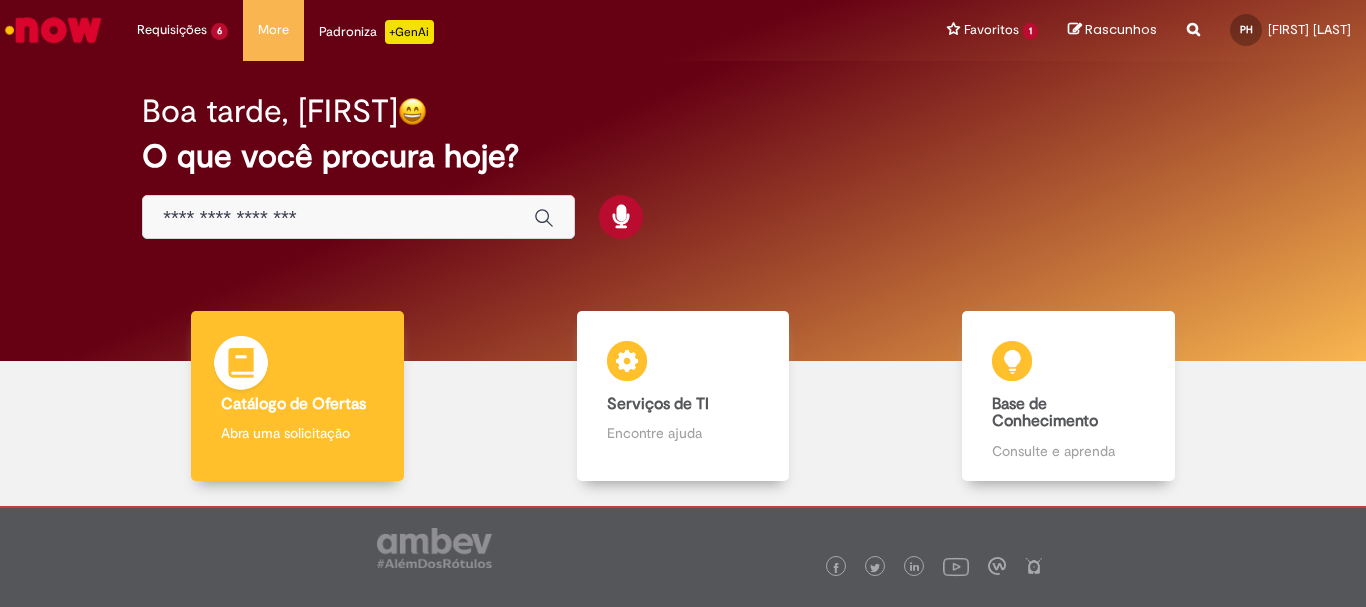 click on "Abra uma solicitação" at bounding box center [297, 433] 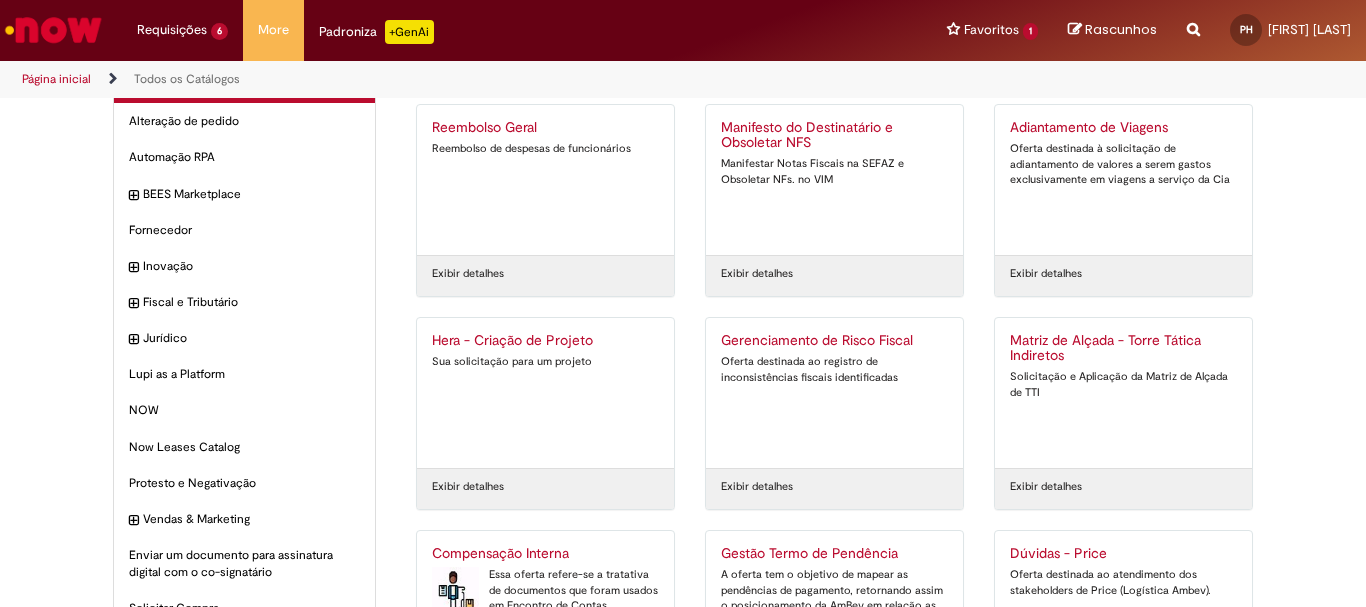 scroll, scrollTop: 191, scrollLeft: 0, axis: vertical 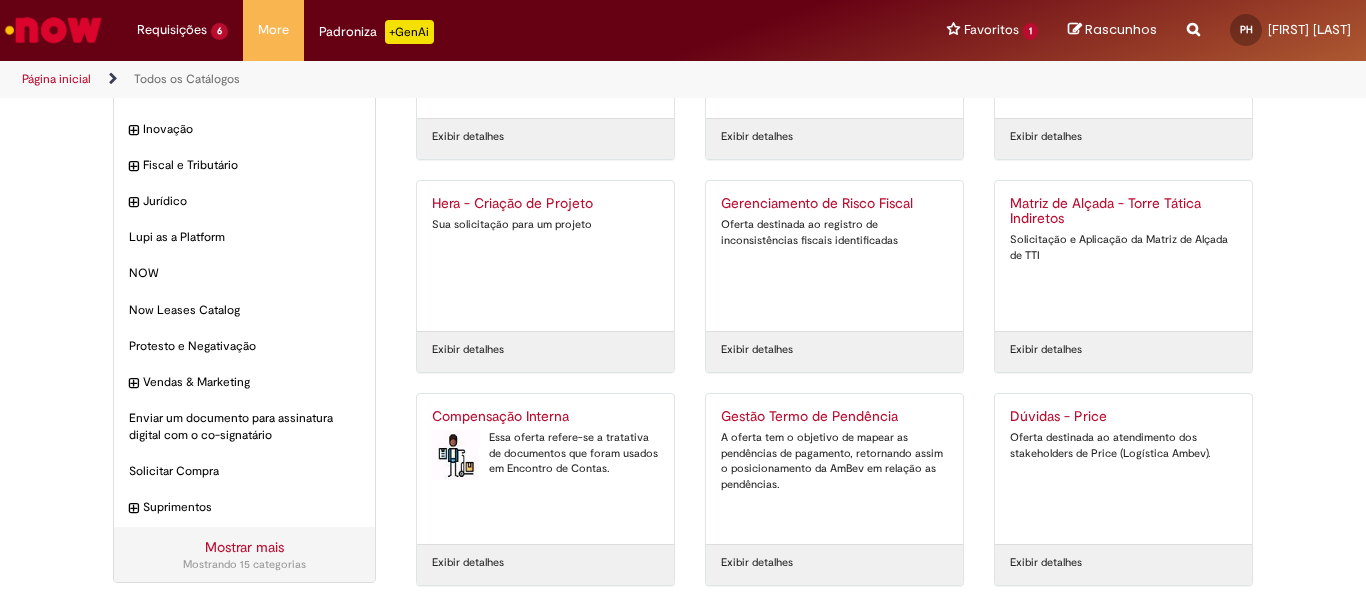 click on "Compensação Interna" at bounding box center (545, 417) 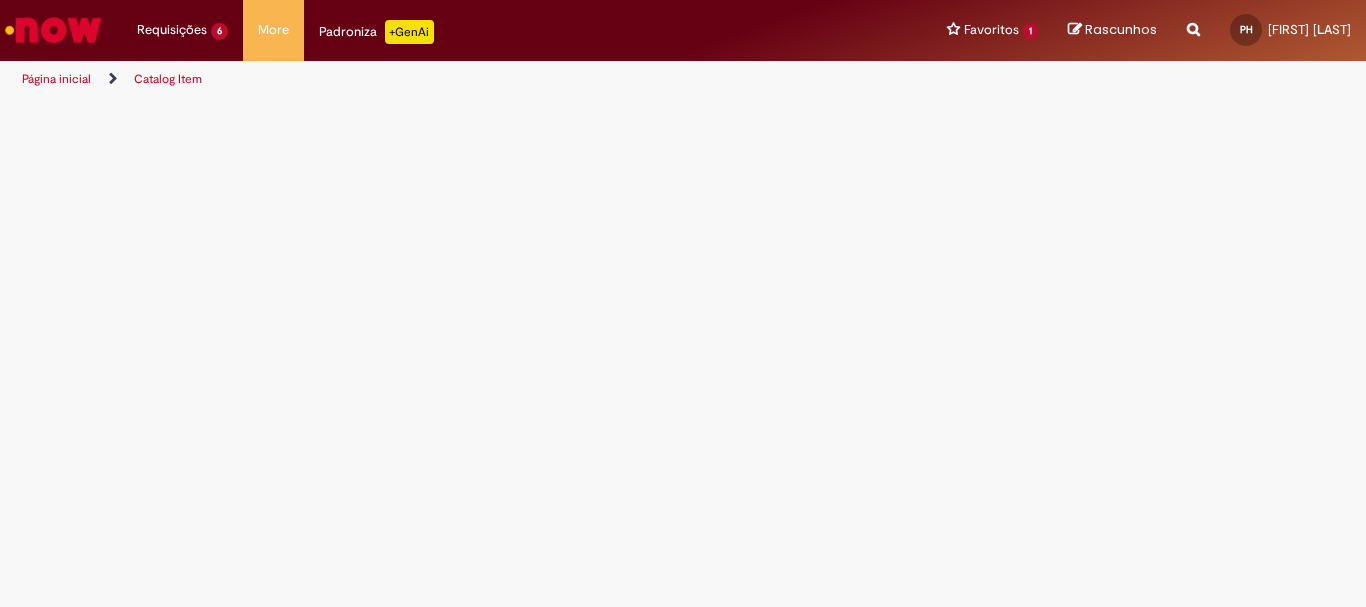 scroll, scrollTop: 0, scrollLeft: 0, axis: both 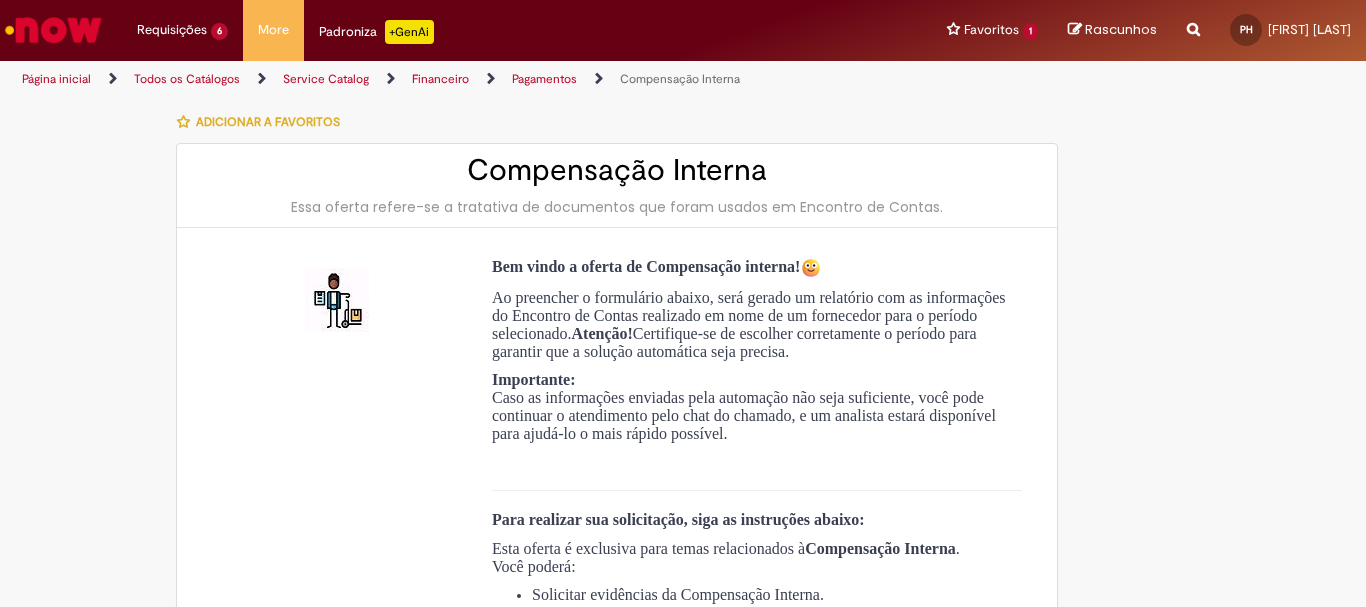 type on "**********" 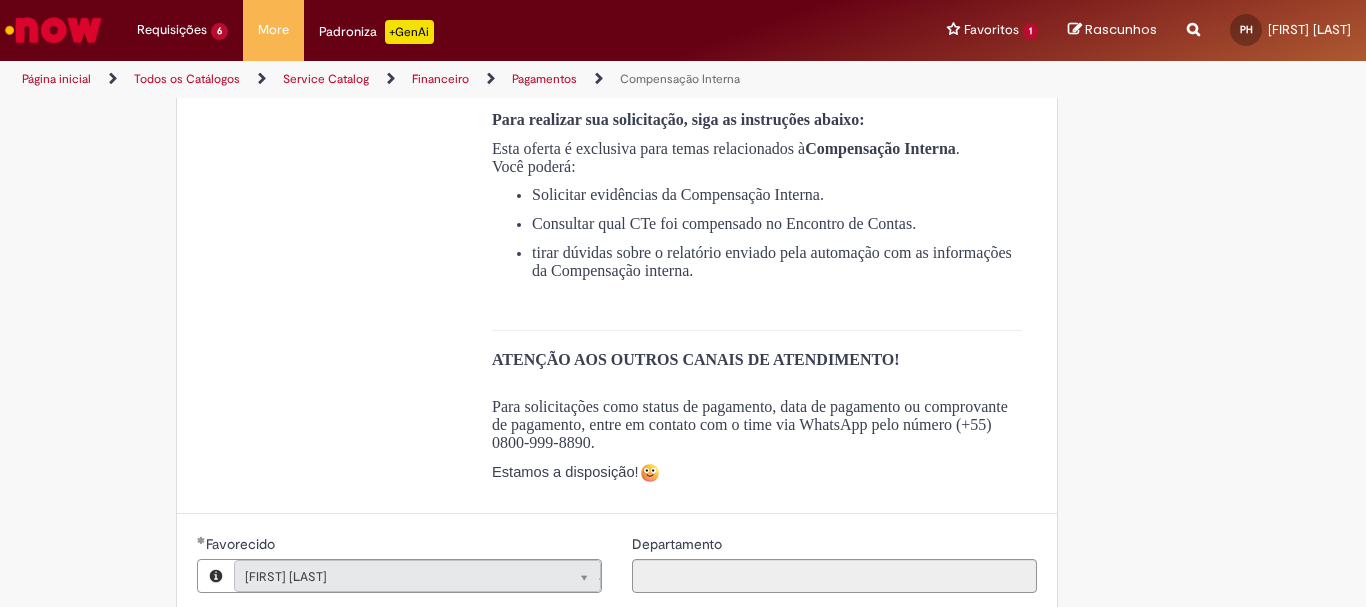 scroll, scrollTop: 700, scrollLeft: 0, axis: vertical 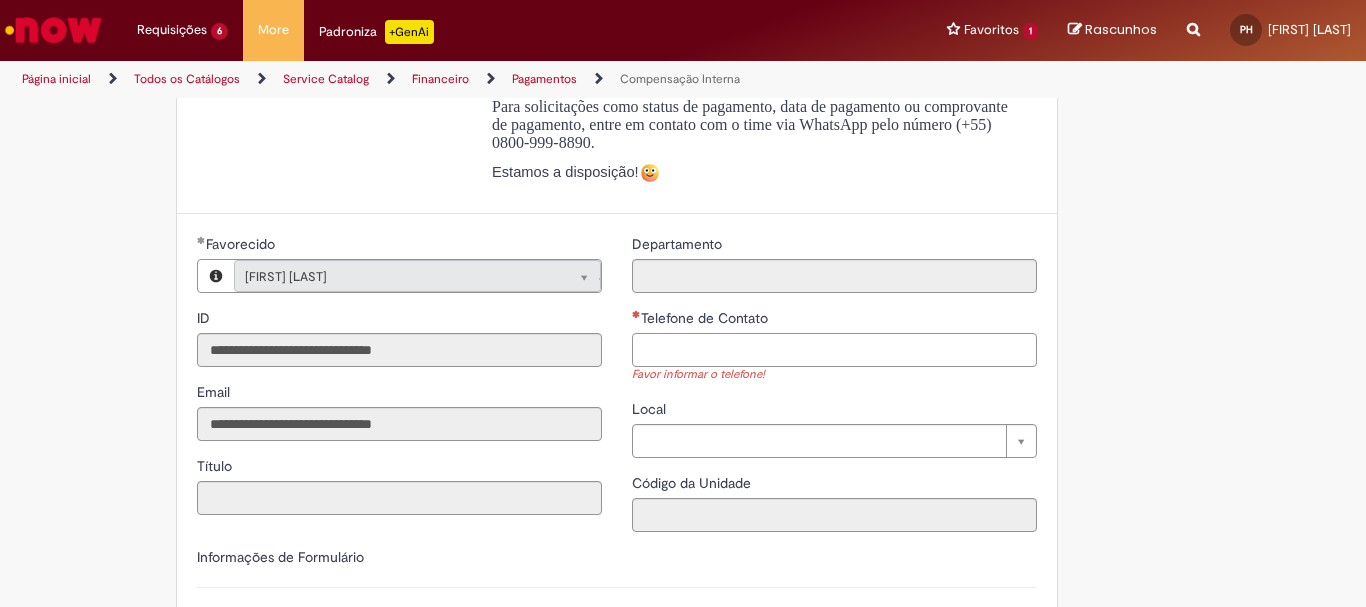 click on "Telefone de Contato" at bounding box center (834, 350) 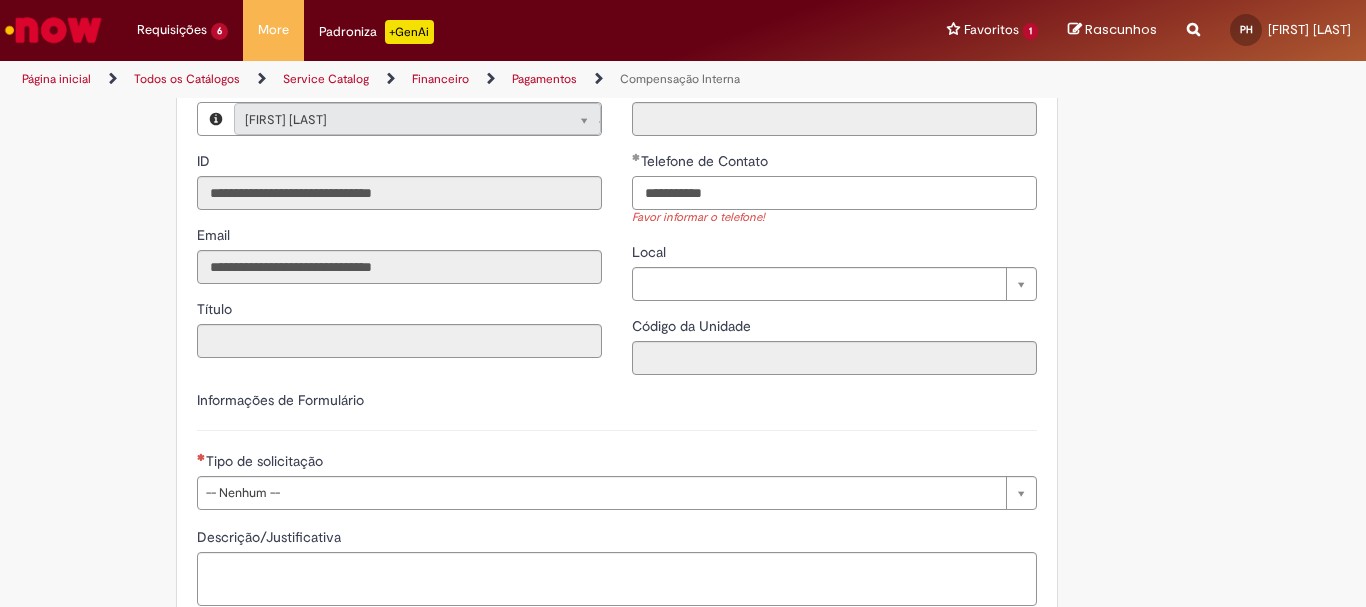 scroll, scrollTop: 900, scrollLeft: 0, axis: vertical 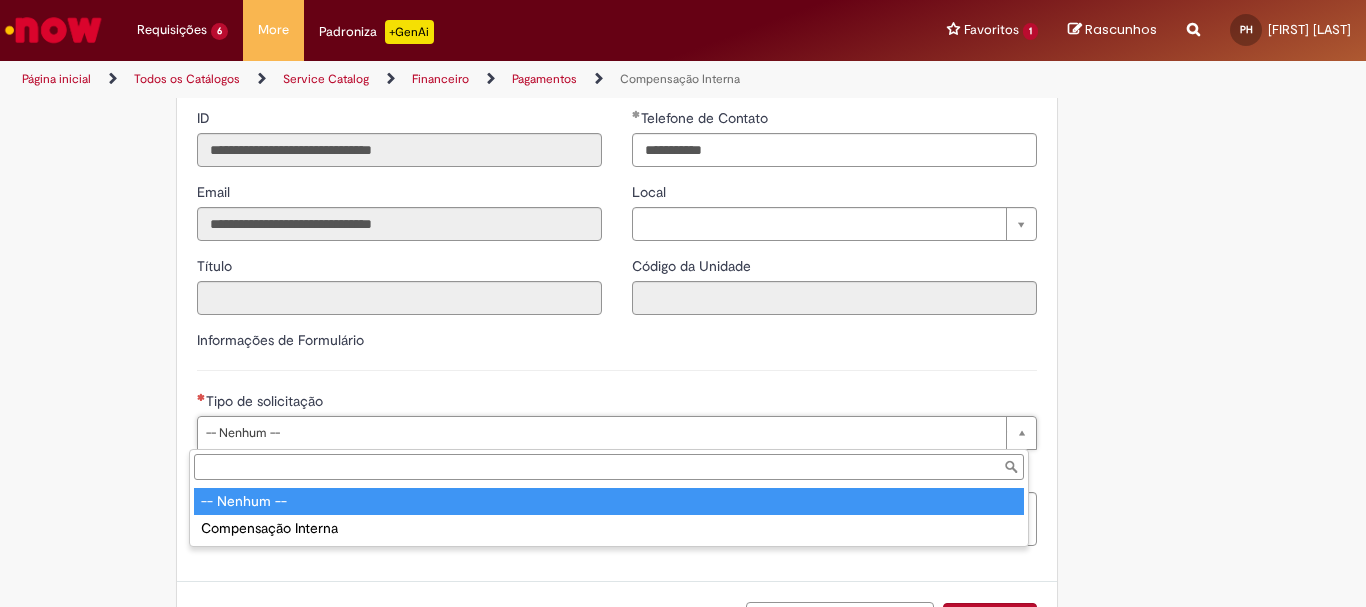 type on "**********" 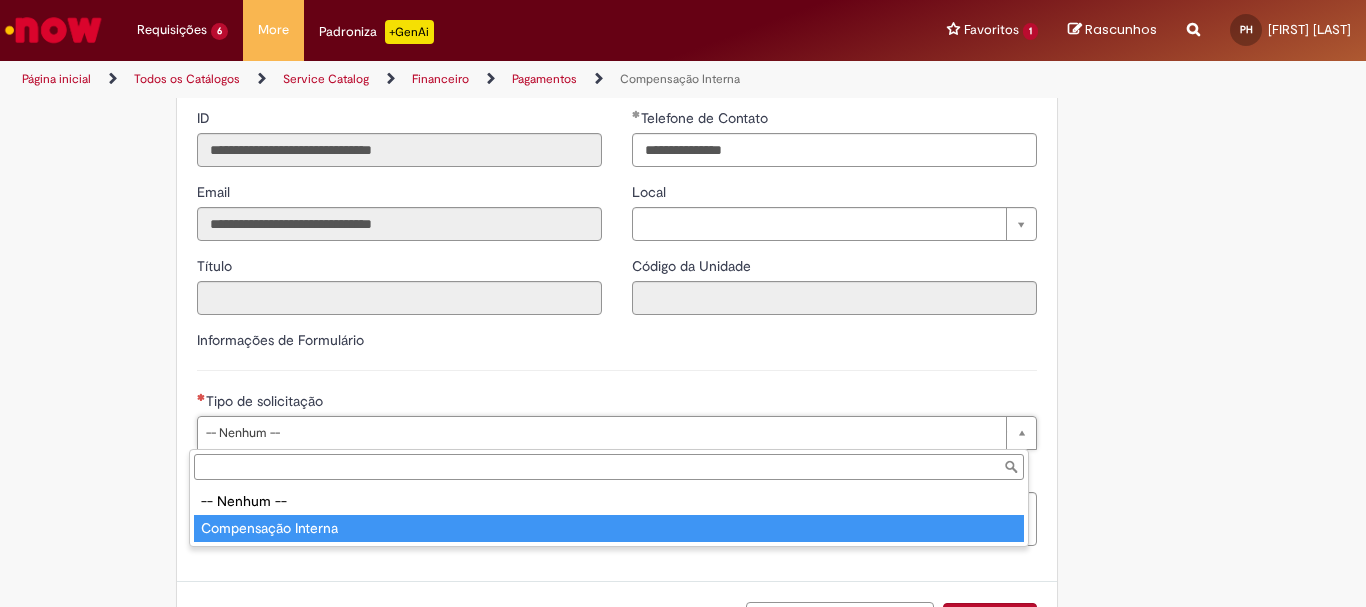 type on "**********" 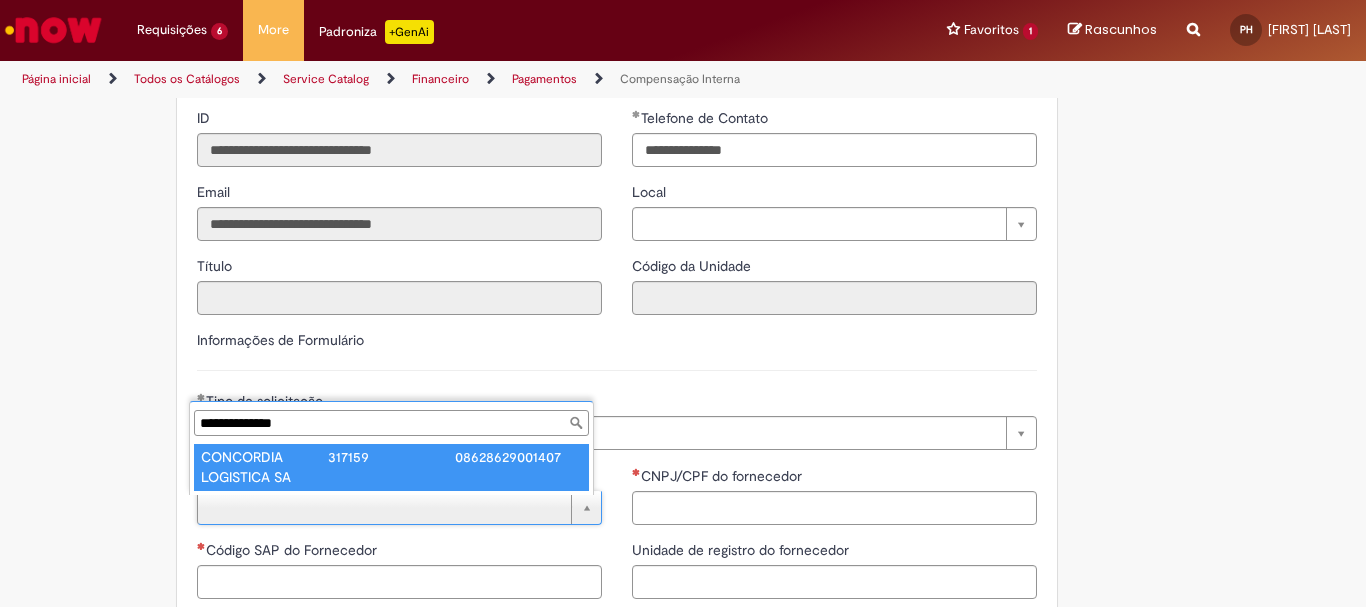 type on "**********" 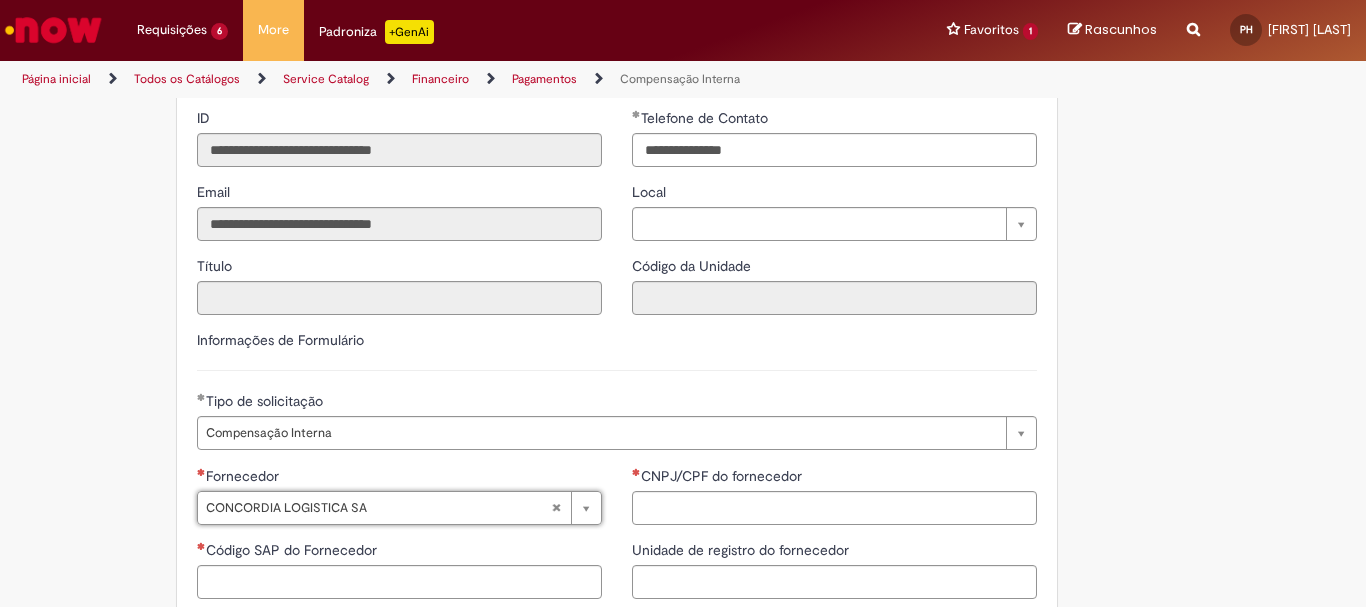type on "**********" 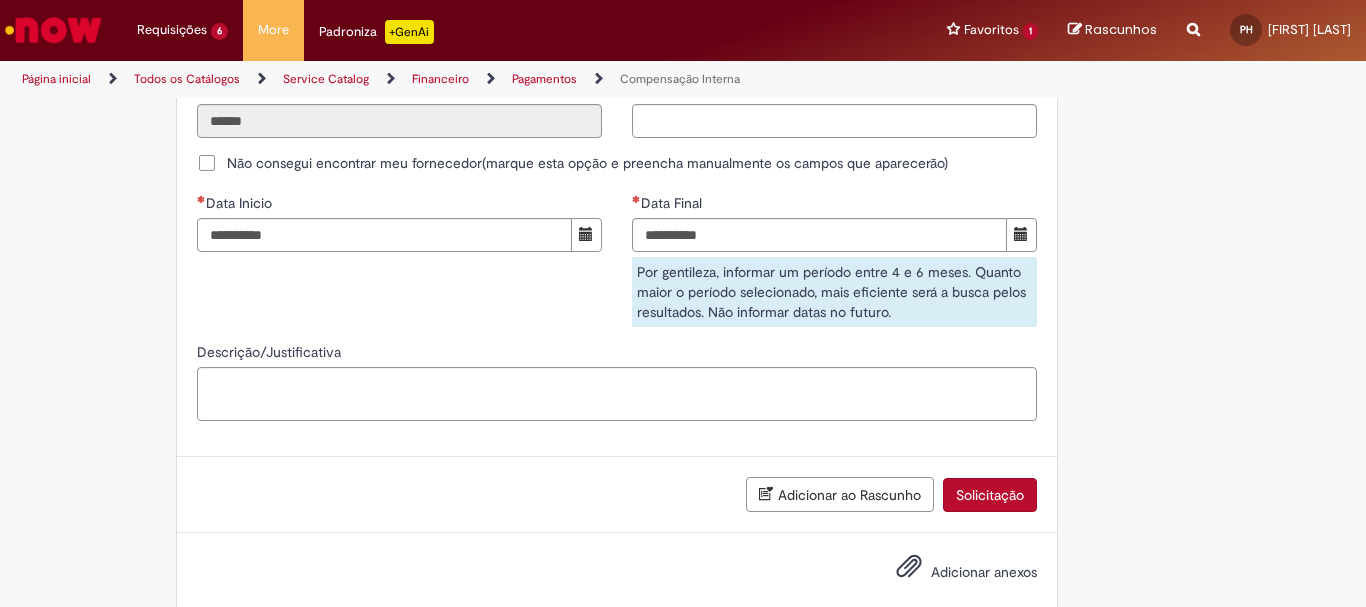 scroll, scrollTop: 1399, scrollLeft: 0, axis: vertical 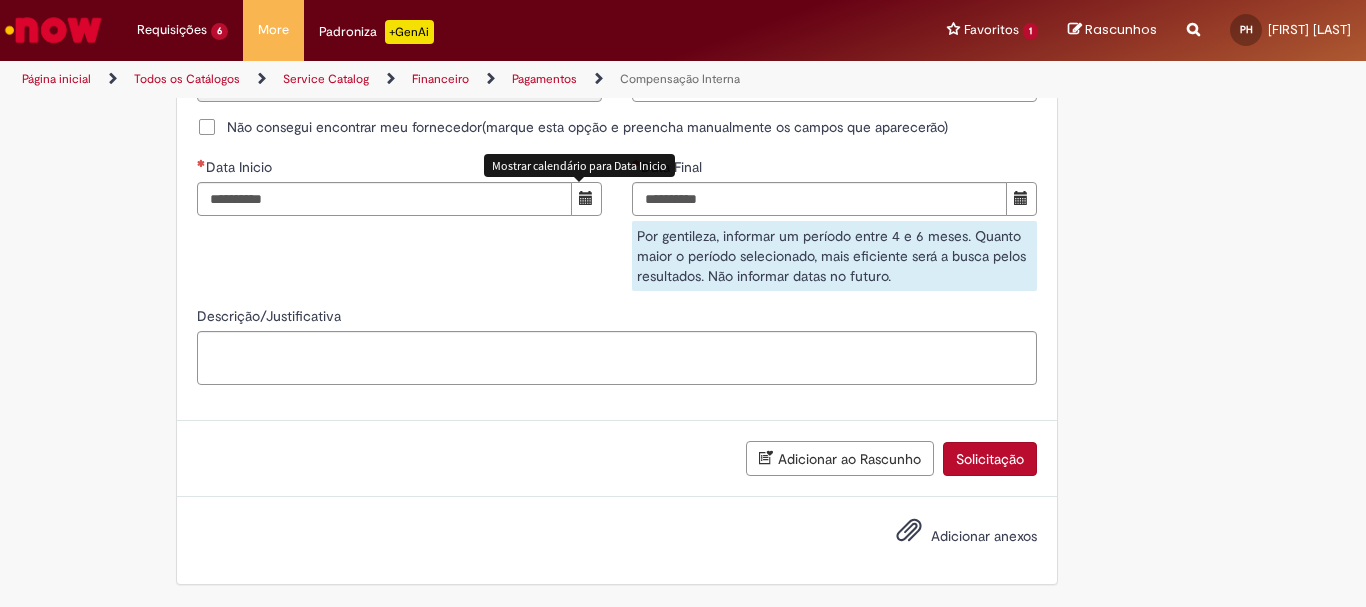 click at bounding box center (586, 199) 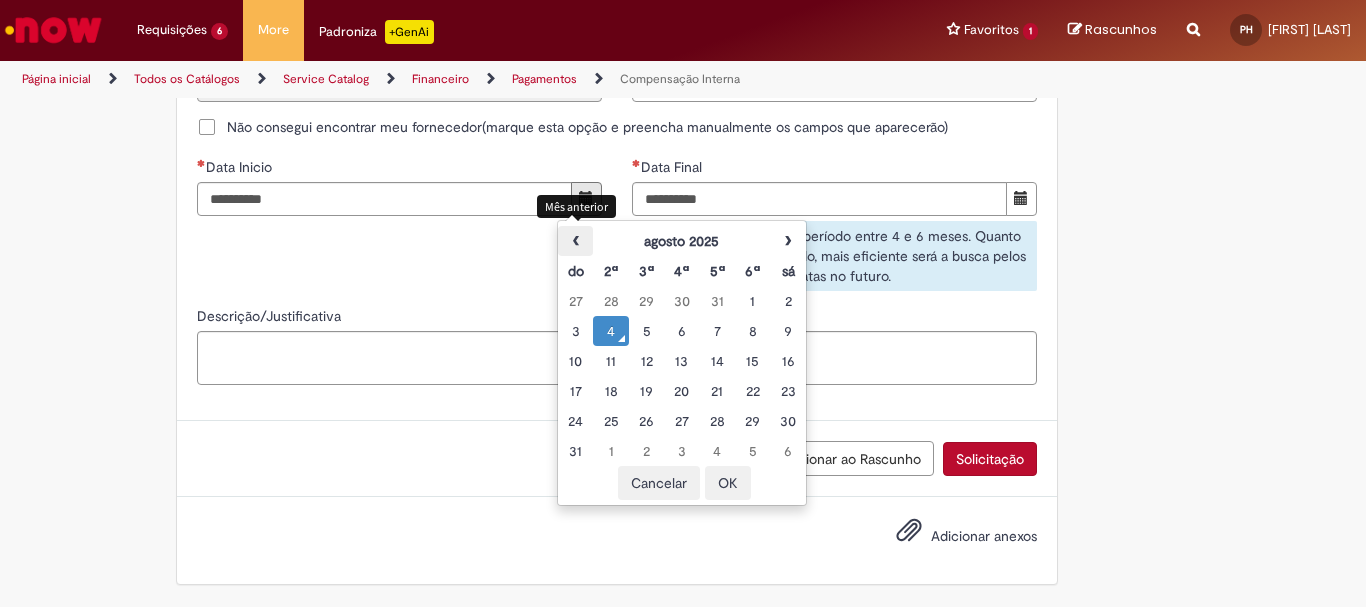 click on "‹" at bounding box center [575, 241] 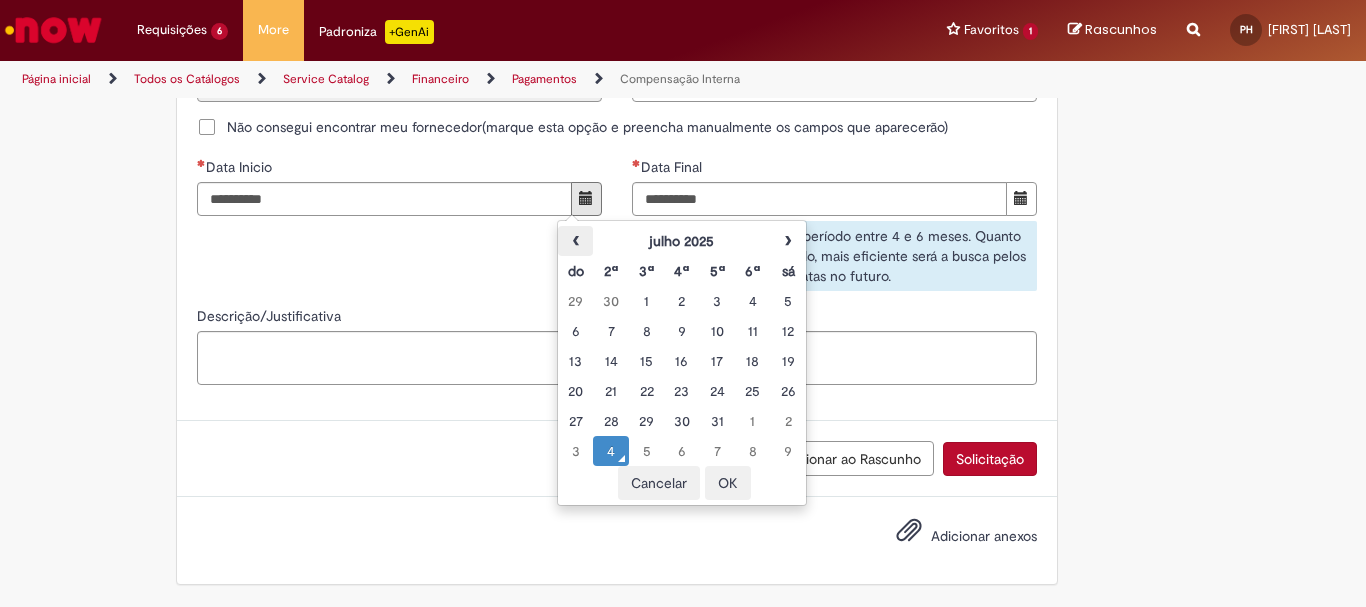 click on "‹" at bounding box center (575, 241) 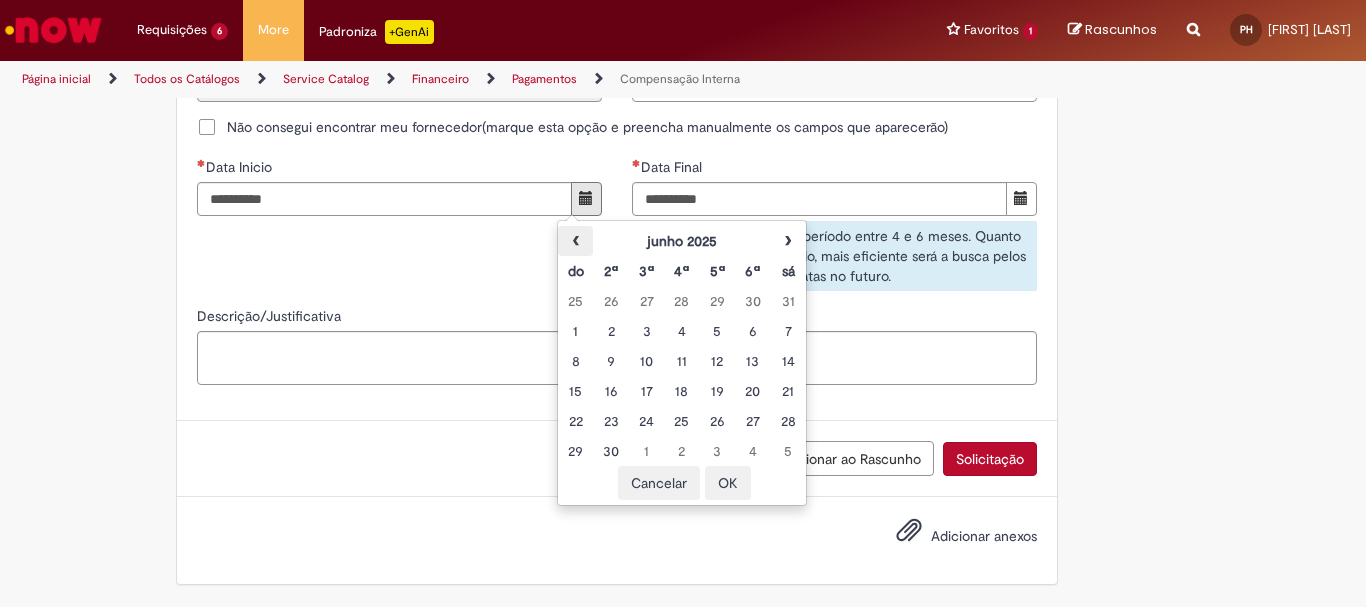 click on "‹" at bounding box center (575, 241) 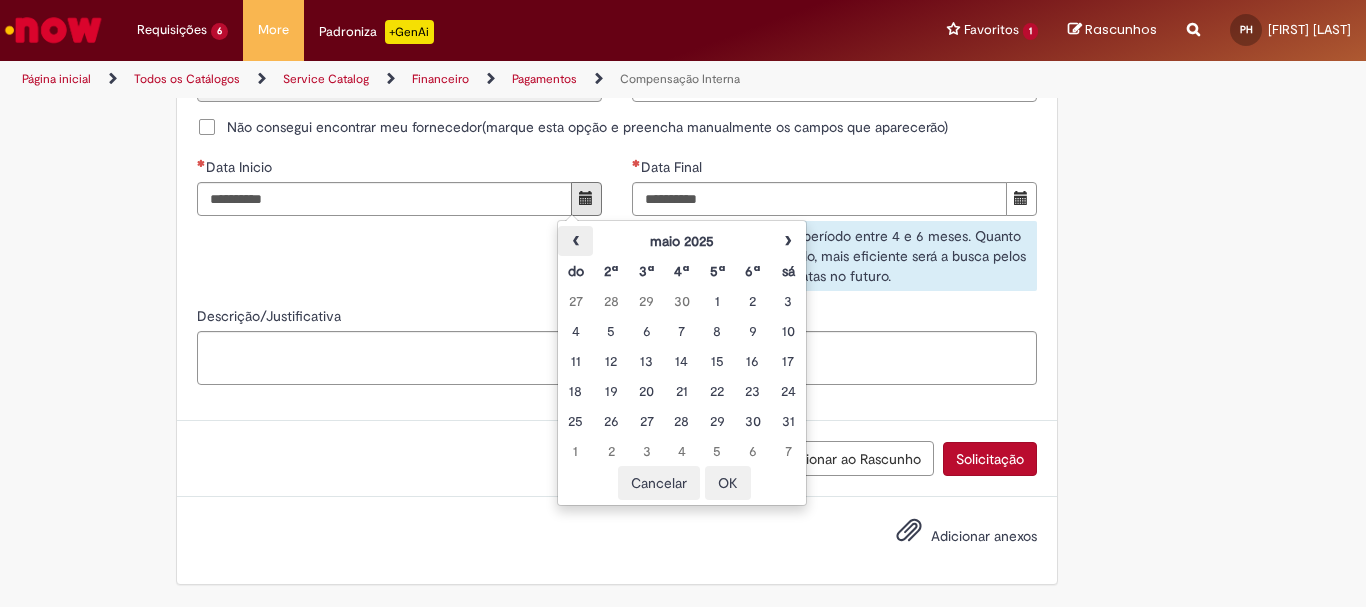 click on "‹" at bounding box center [575, 241] 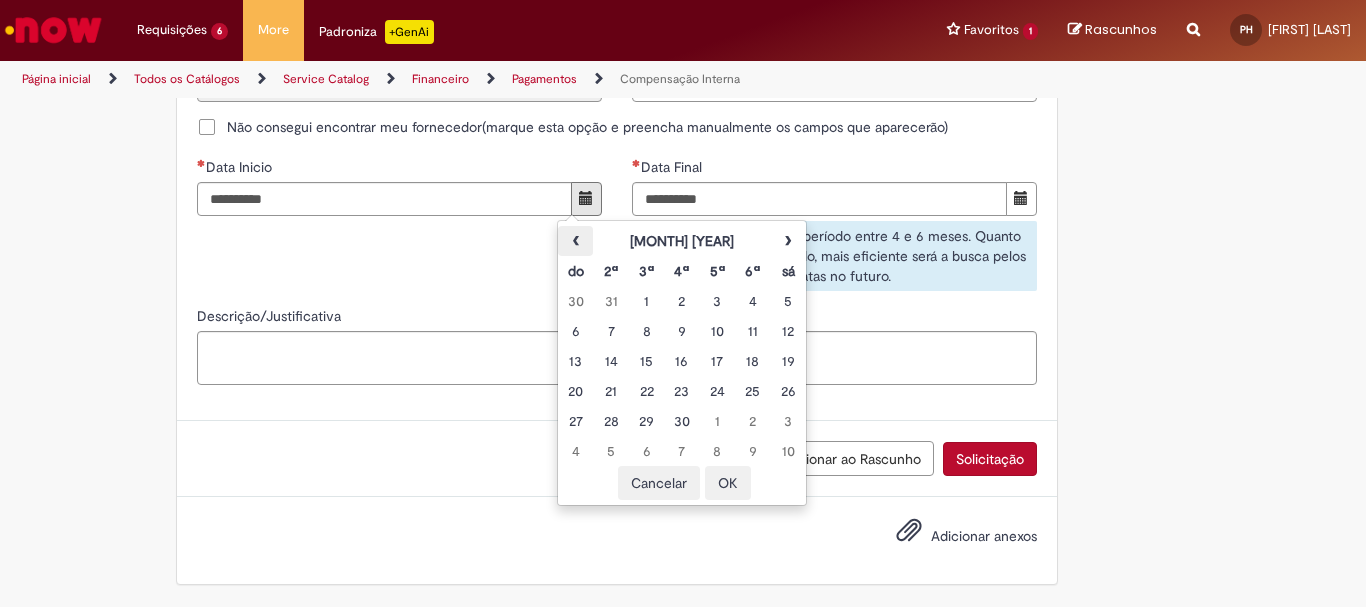 click on "‹" at bounding box center (575, 241) 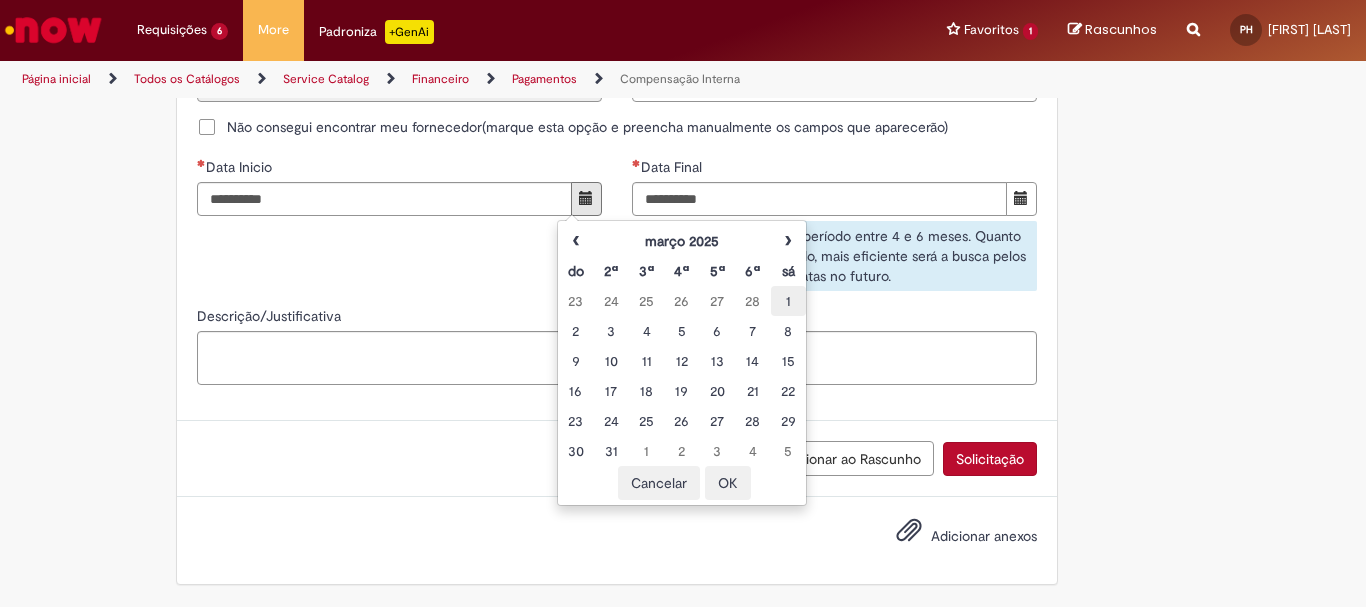click on "1" at bounding box center (788, 301) 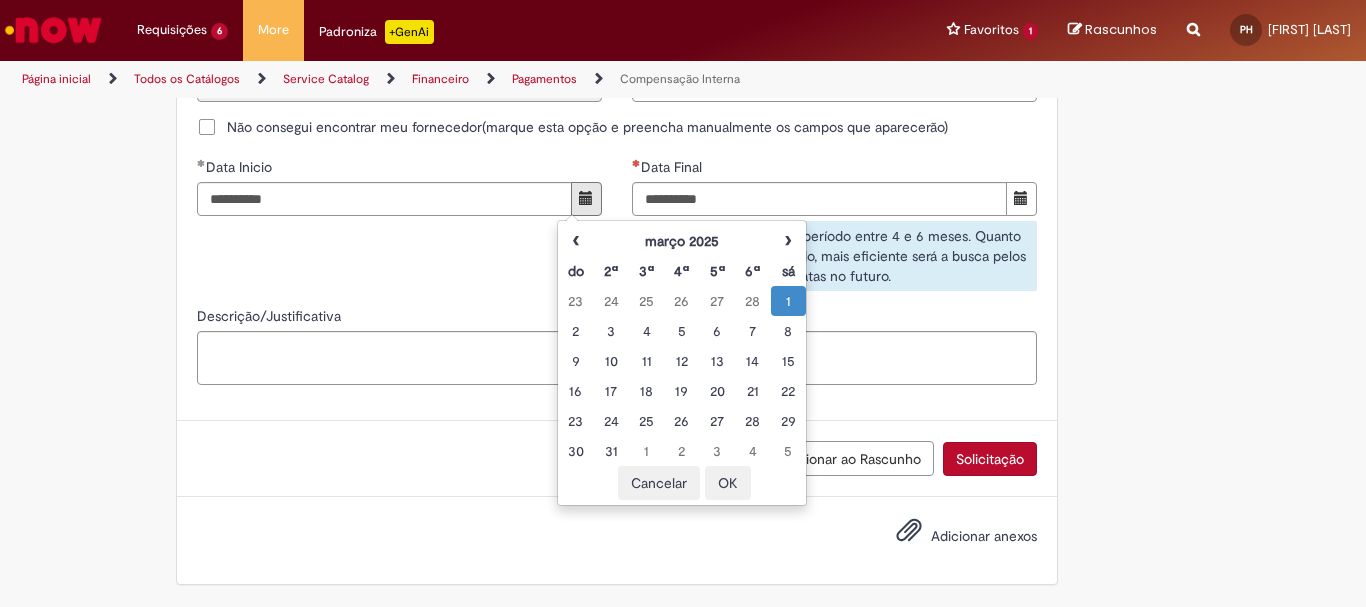 click on "OK" at bounding box center (728, 483) 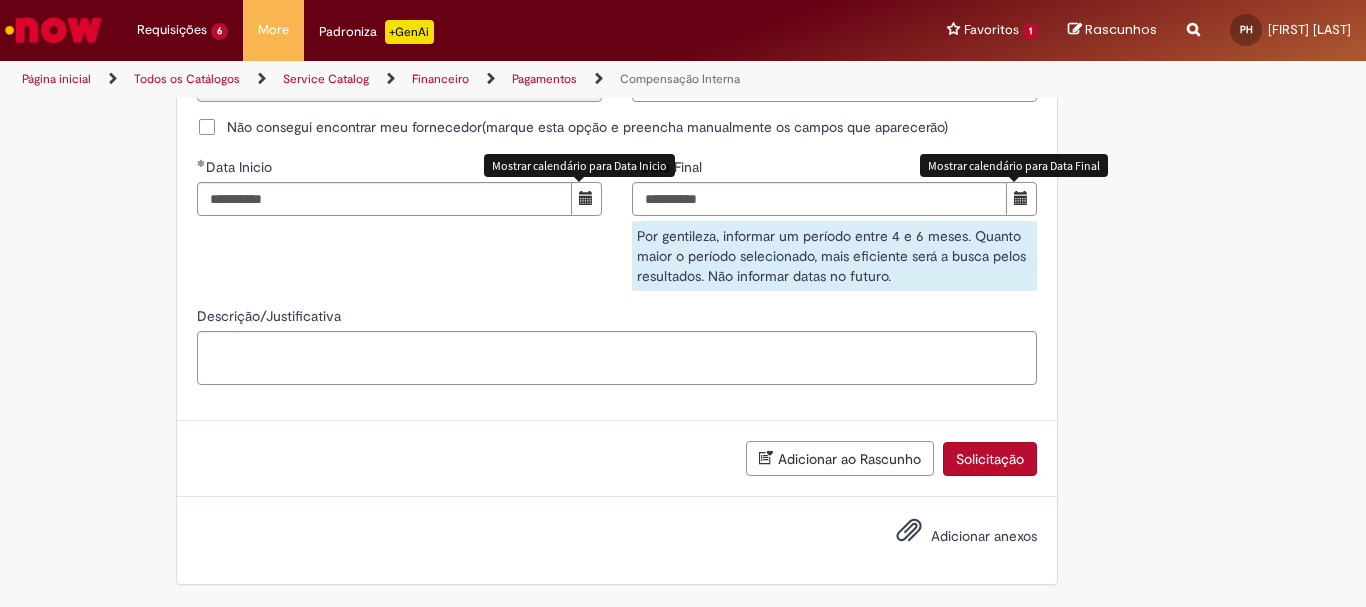 click at bounding box center [1021, 199] 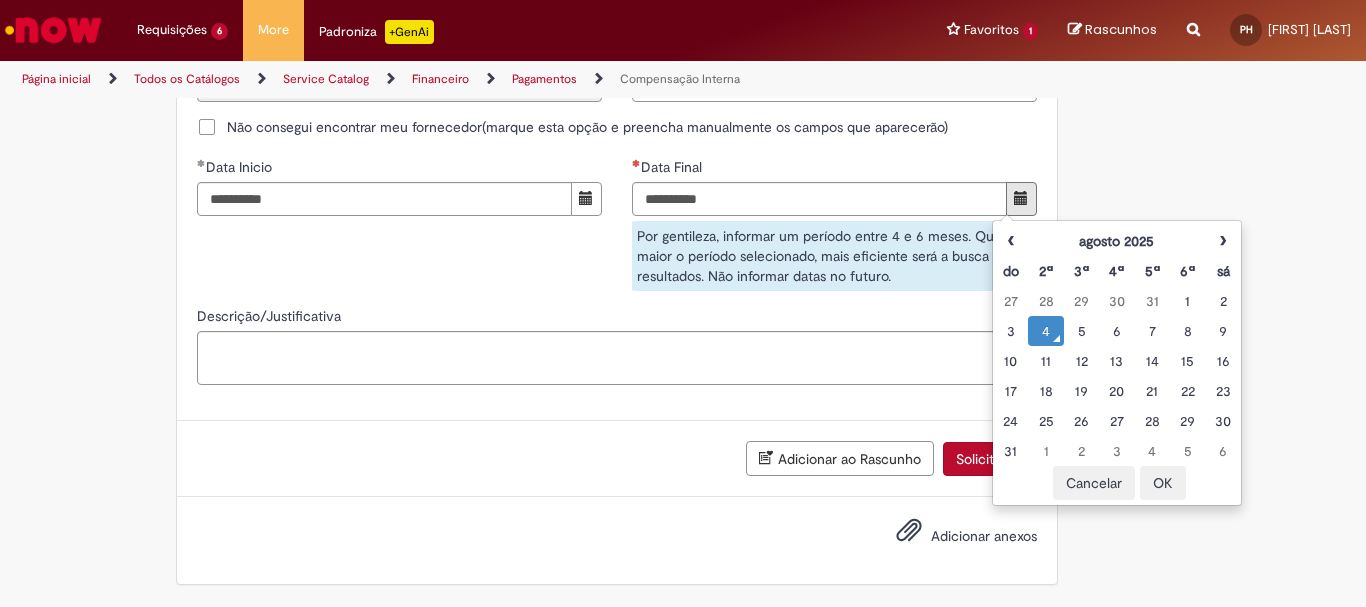 click on "4" at bounding box center (1045, 331) 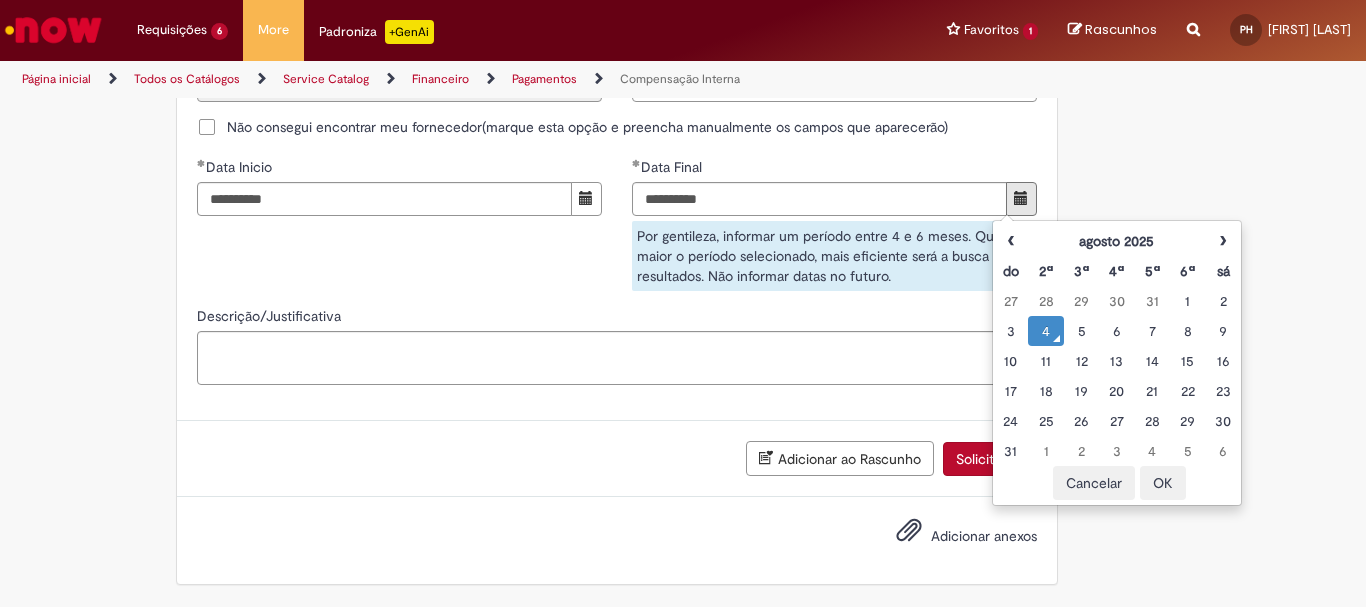 click on "OK" at bounding box center [1163, 483] 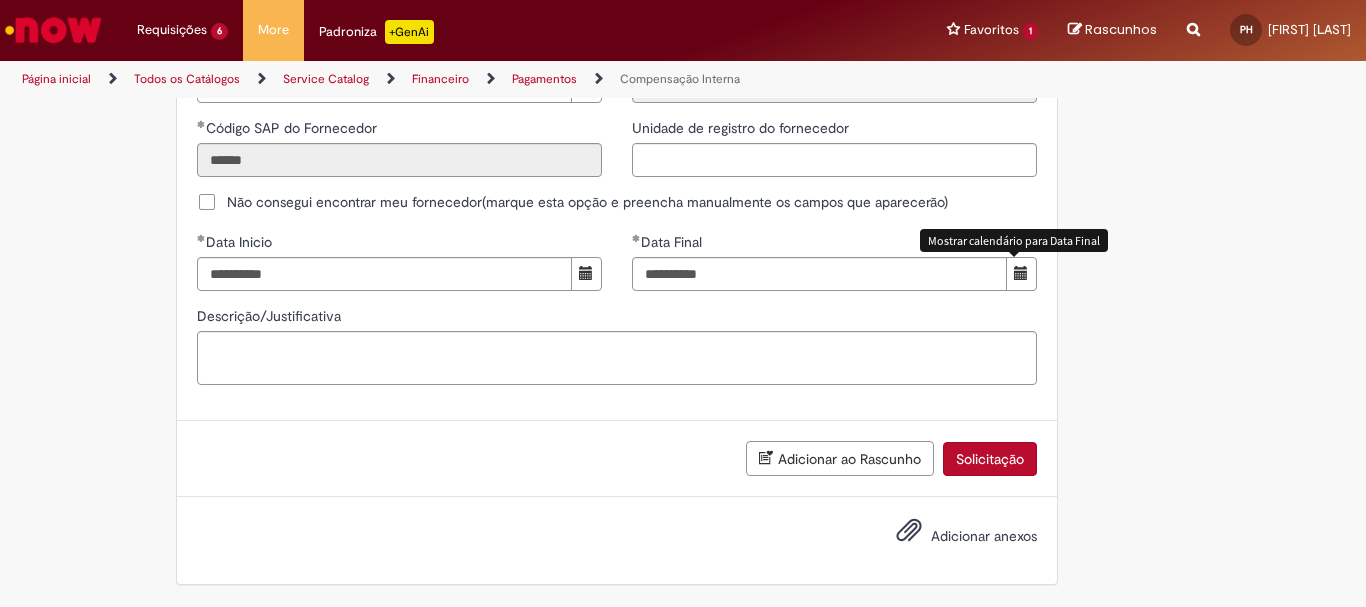 click on "Adicionar ao Rascunho        Solicitação" at bounding box center [617, 459] 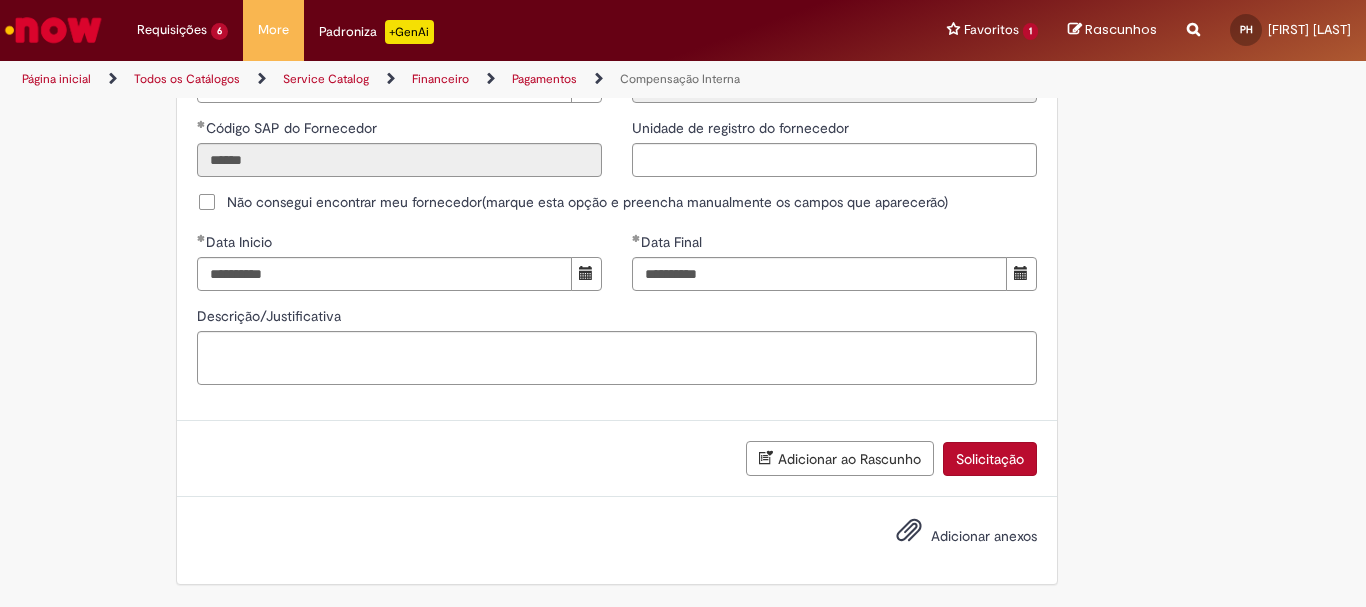 click on "Solicitação" at bounding box center [990, 459] 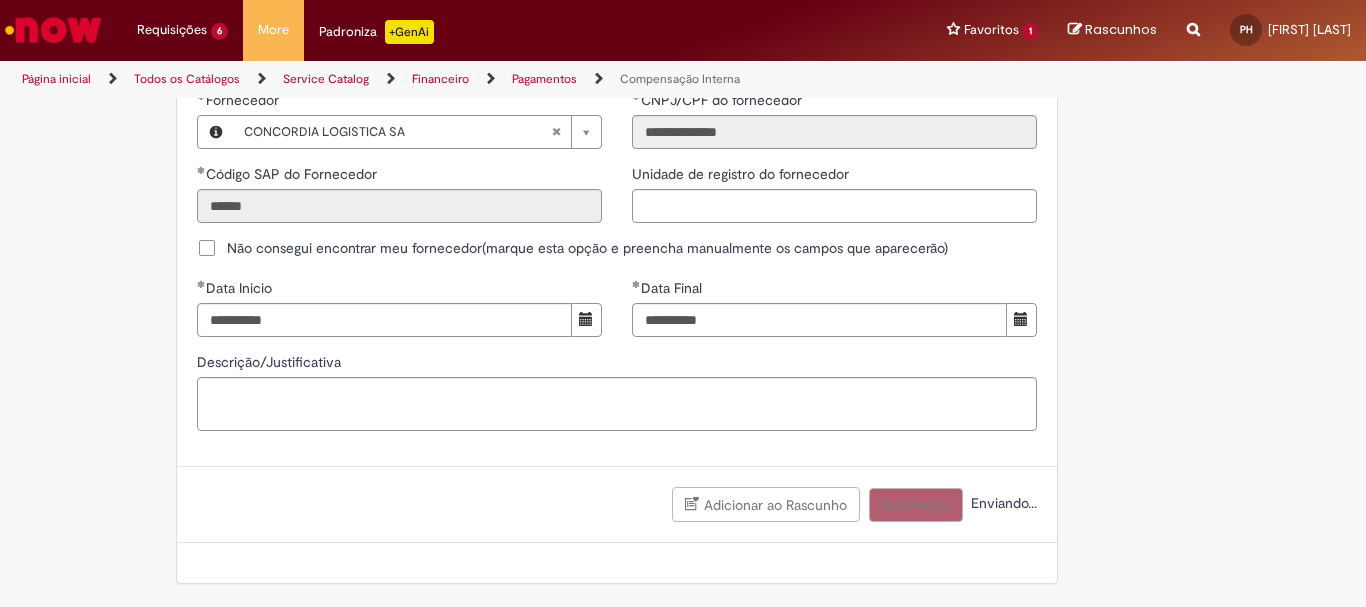 scroll, scrollTop: 1278, scrollLeft: 0, axis: vertical 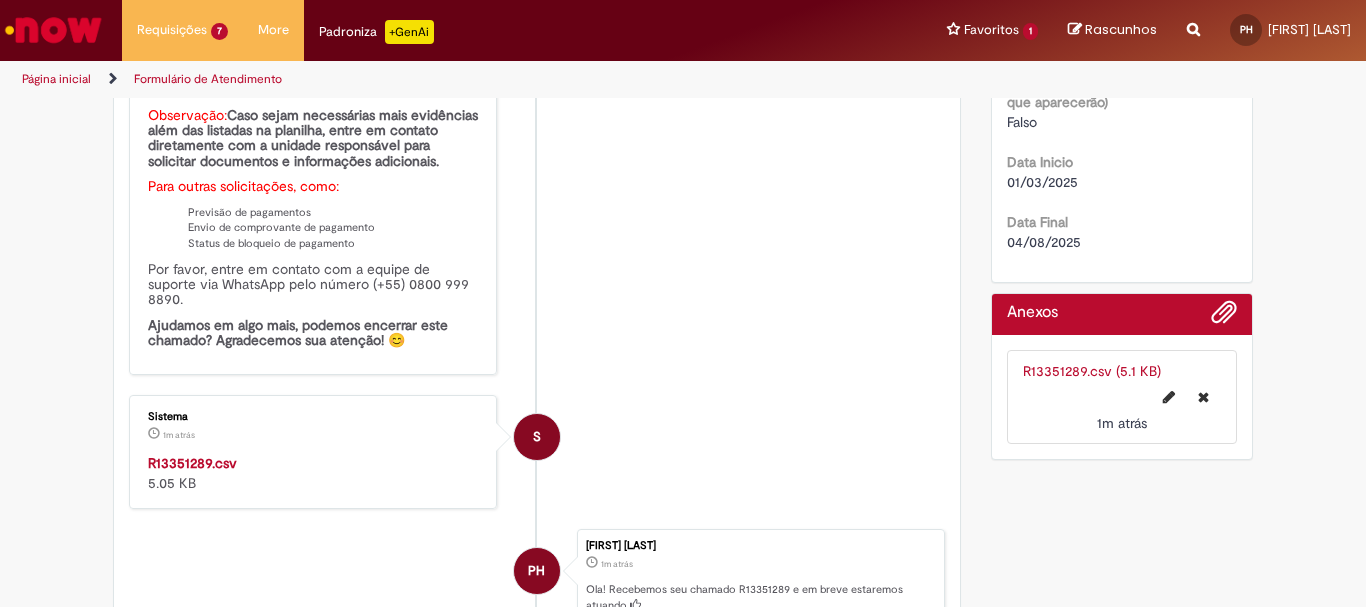 click on "R13351289.csv" at bounding box center [192, 463] 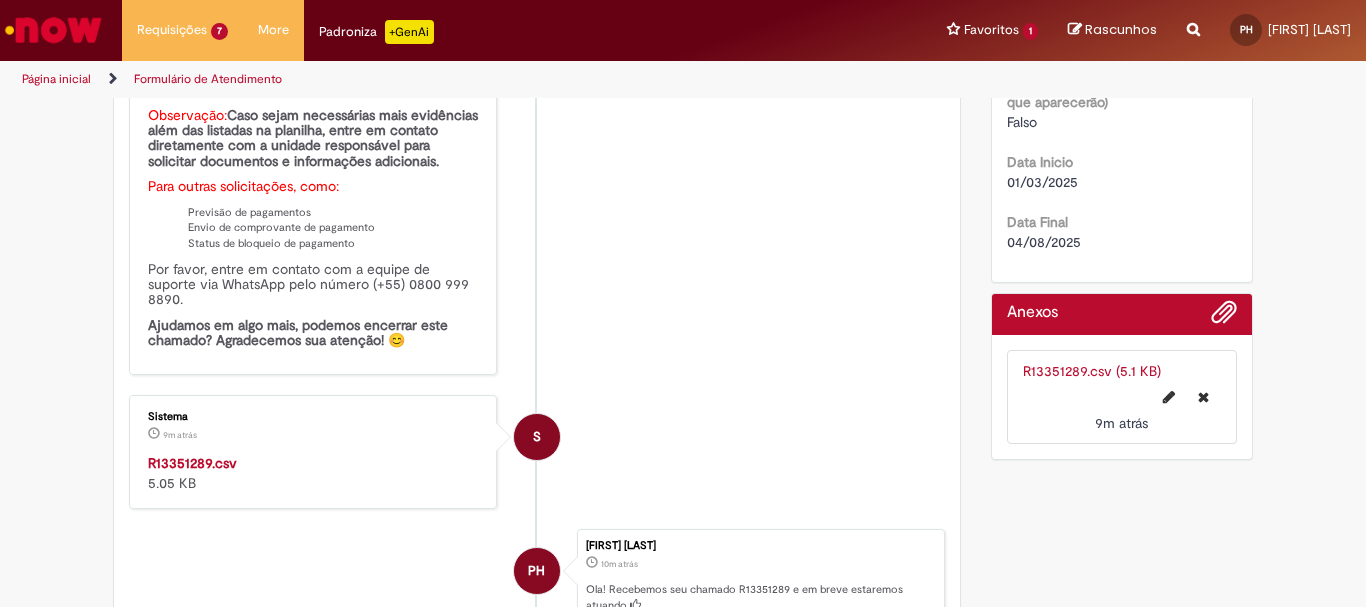 click at bounding box center [53, 30] 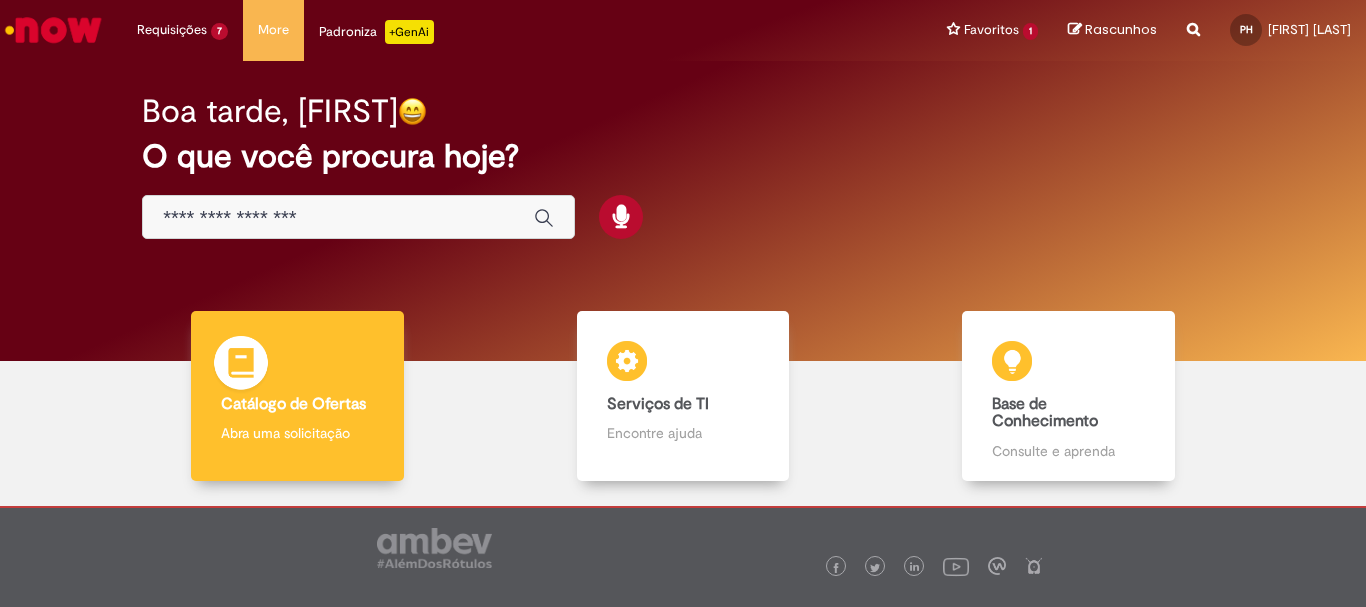 scroll, scrollTop: 0, scrollLeft: 0, axis: both 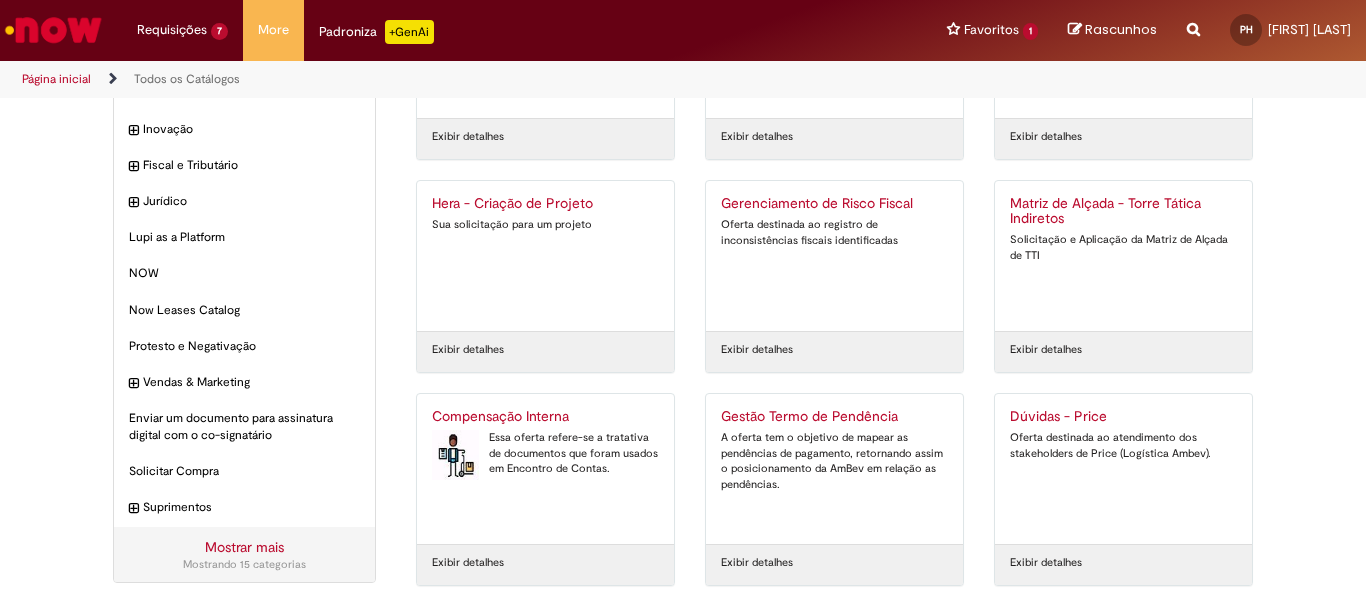 click on "Compensação Interna
Essa oferta refere-se a tratativa de documentos que foram usados em Encontro de Contas." at bounding box center (545, 469) 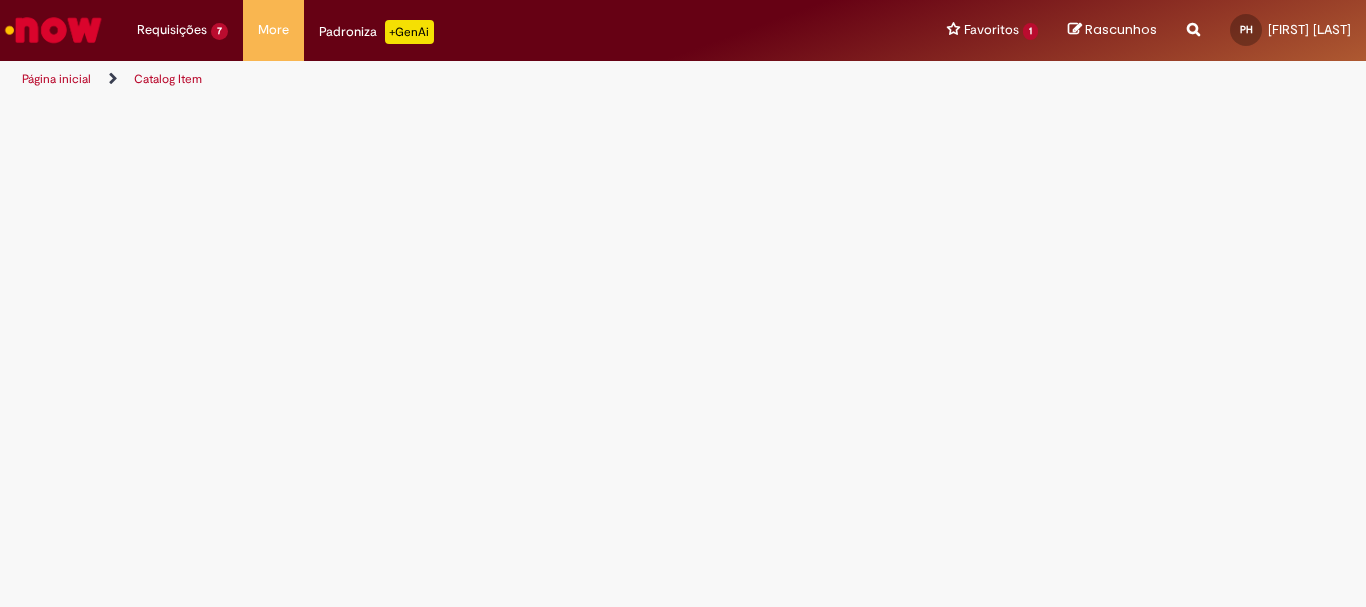 scroll, scrollTop: 0, scrollLeft: 0, axis: both 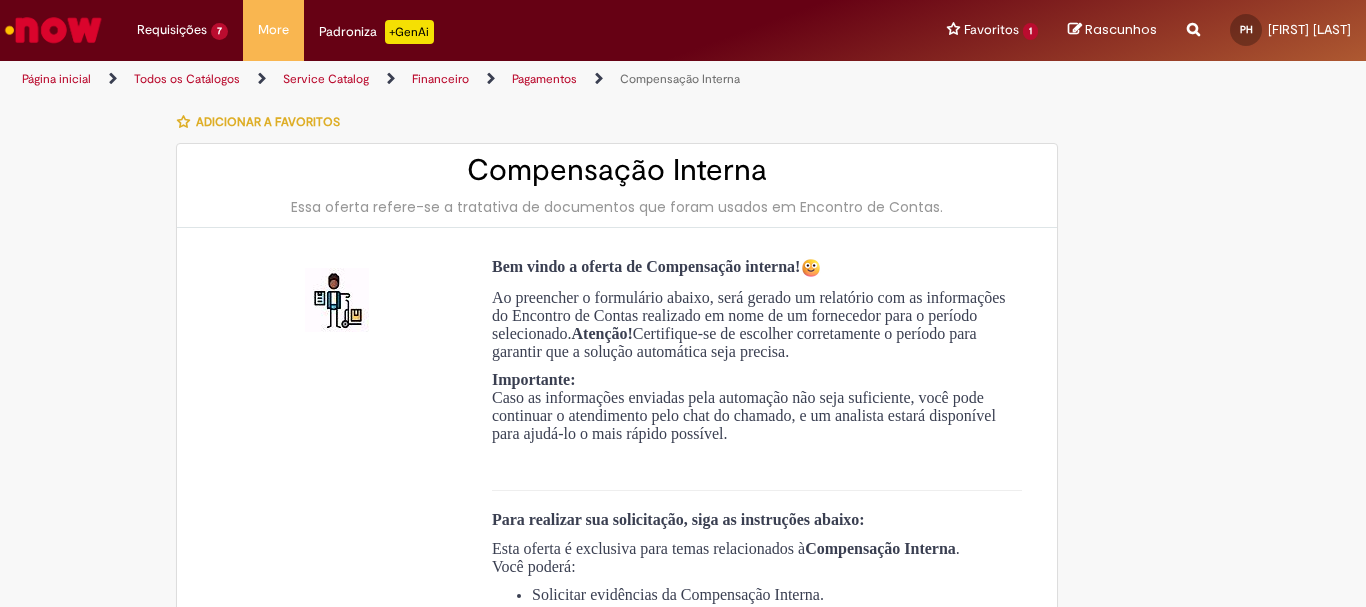type on "**********" 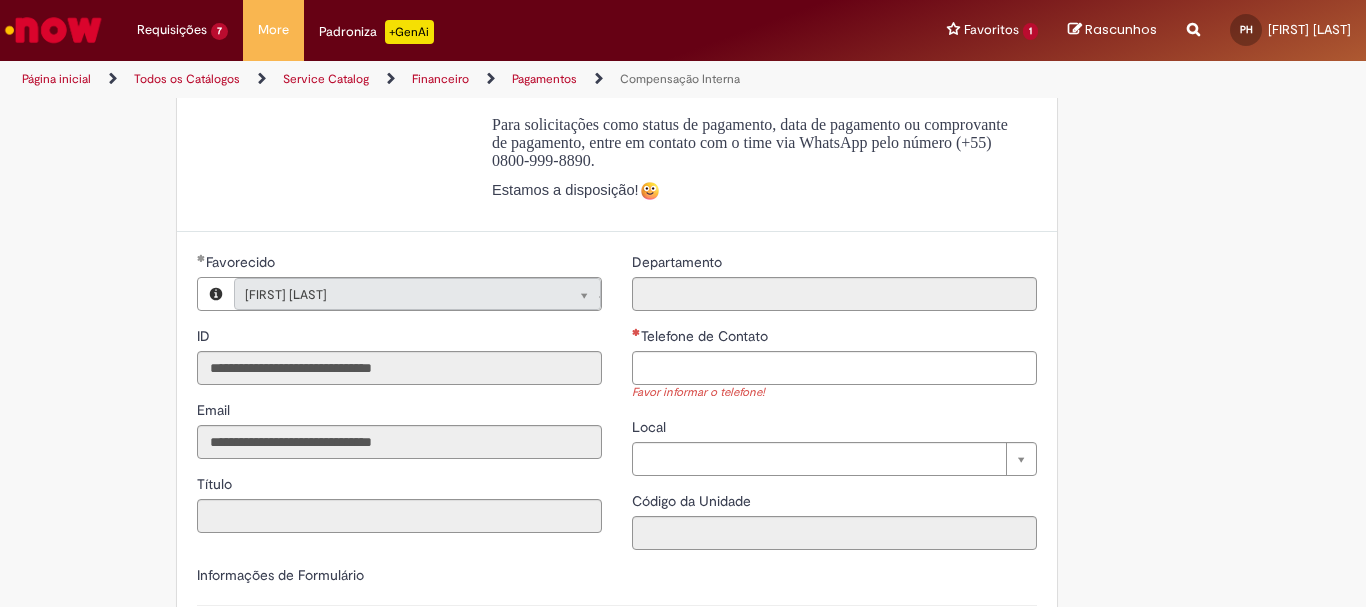 scroll, scrollTop: 700, scrollLeft: 0, axis: vertical 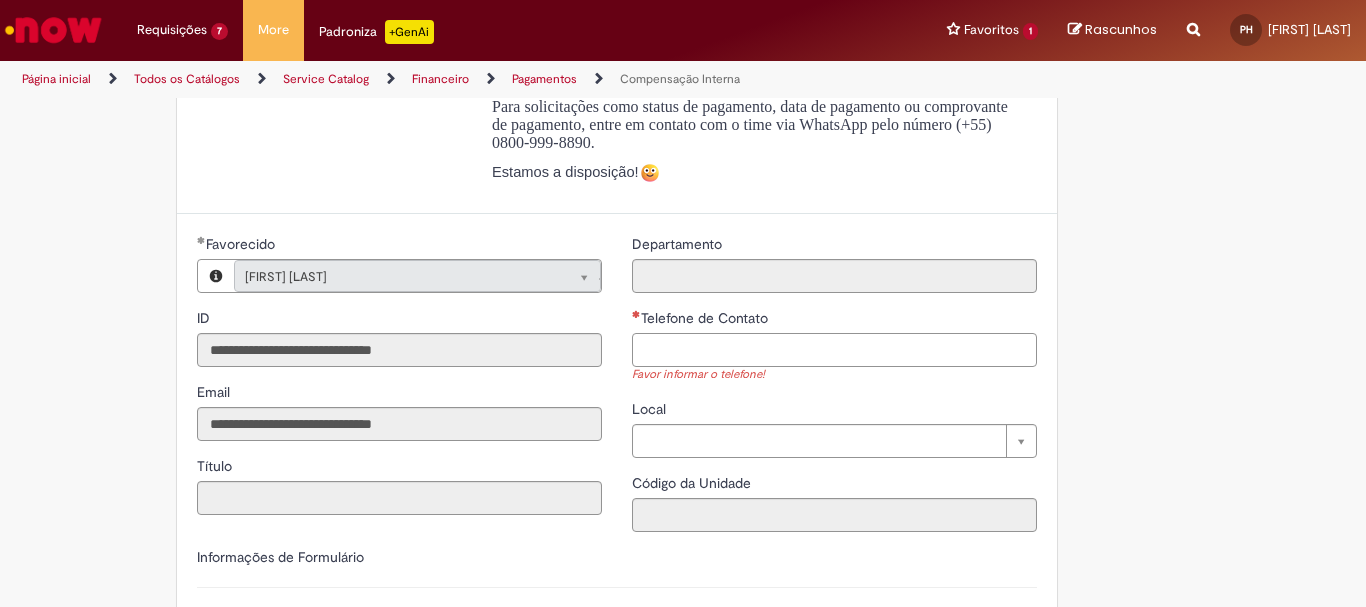 click on "Telefone de Contato" at bounding box center [834, 350] 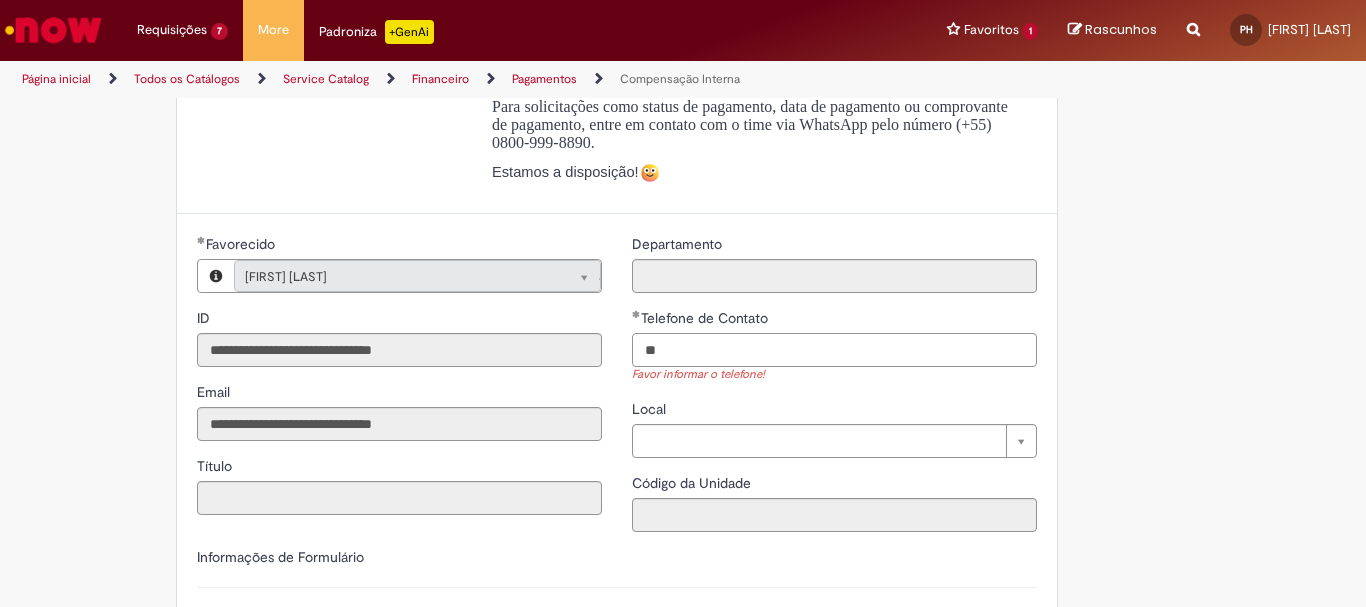 type on "*" 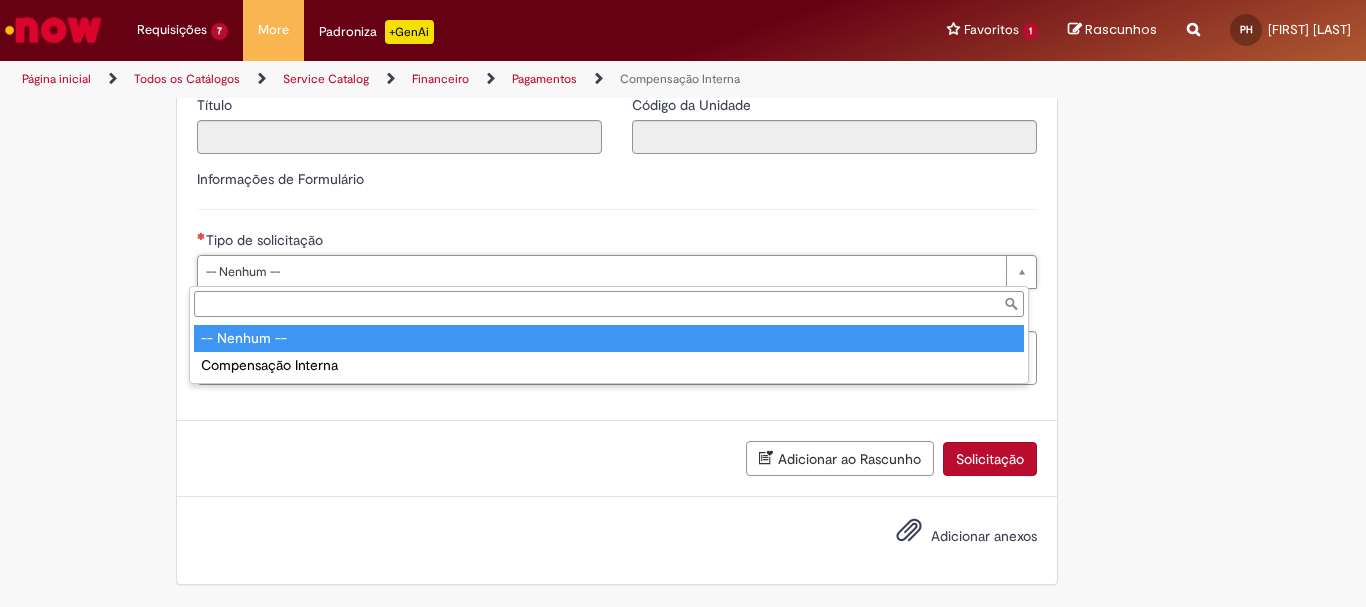 type on "**********" 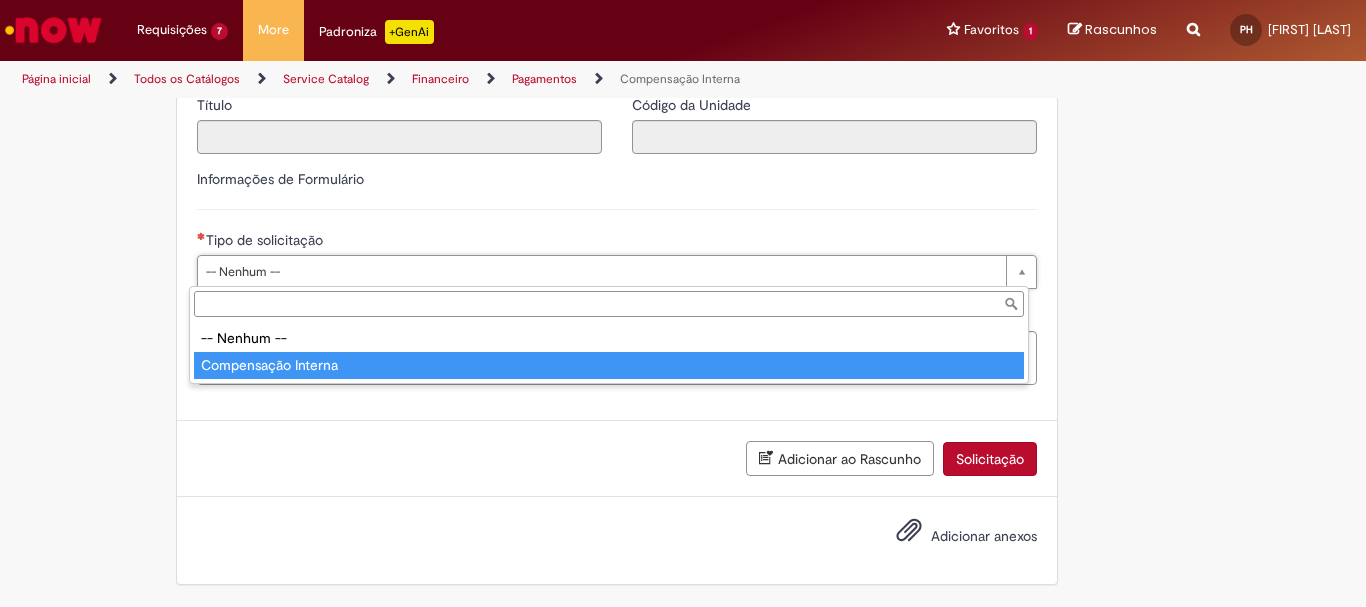 type on "**********" 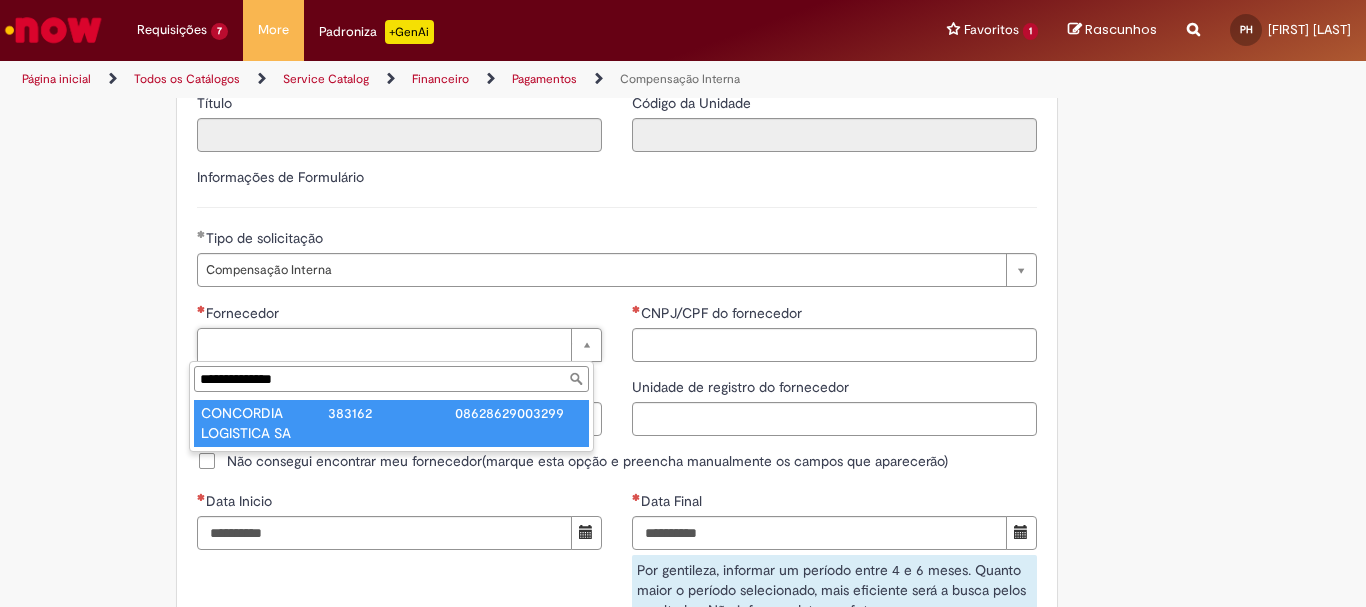 type on "**********" 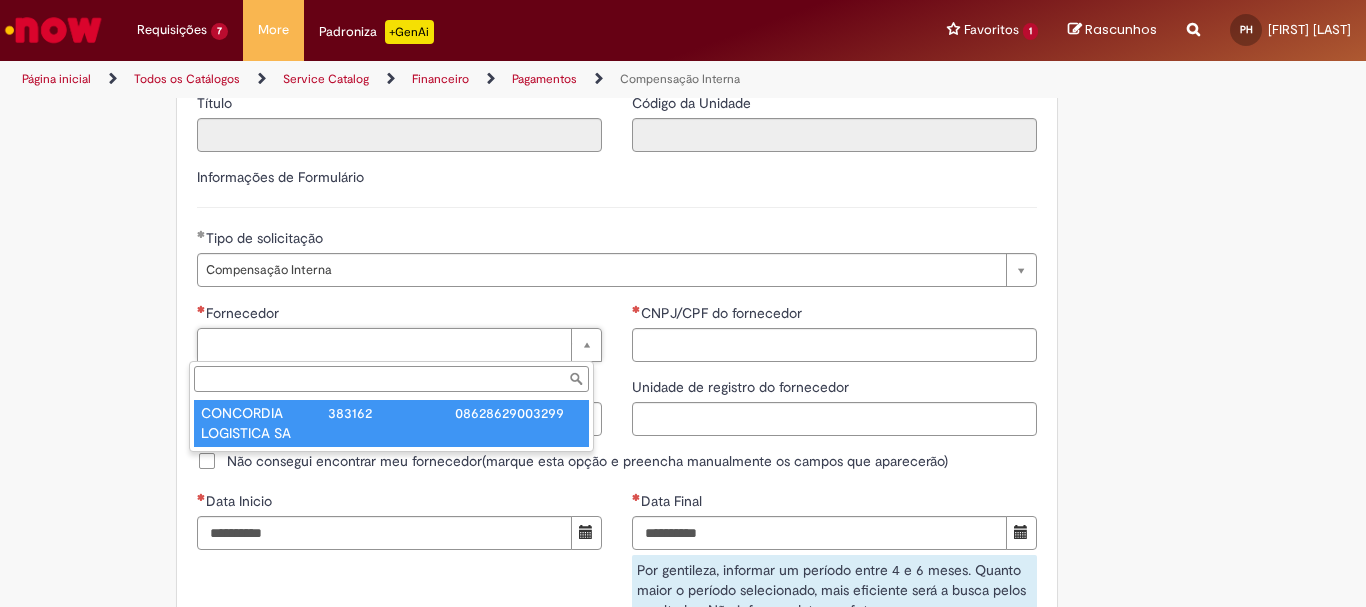 type on "******" 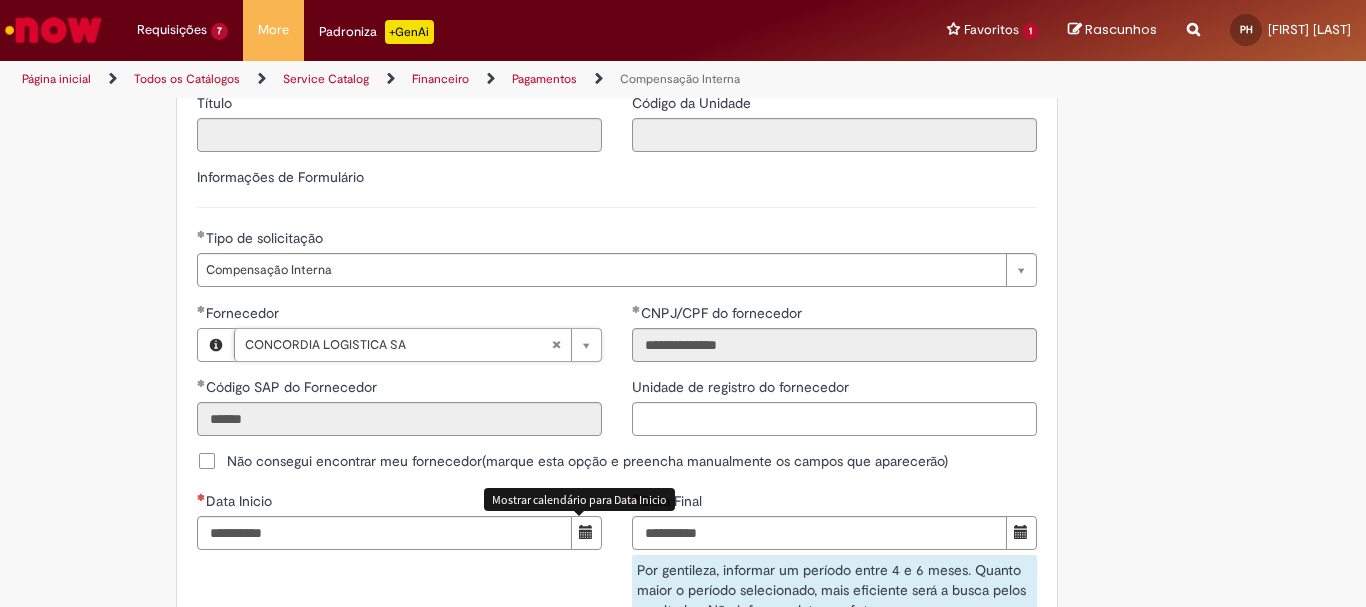 click at bounding box center (586, 532) 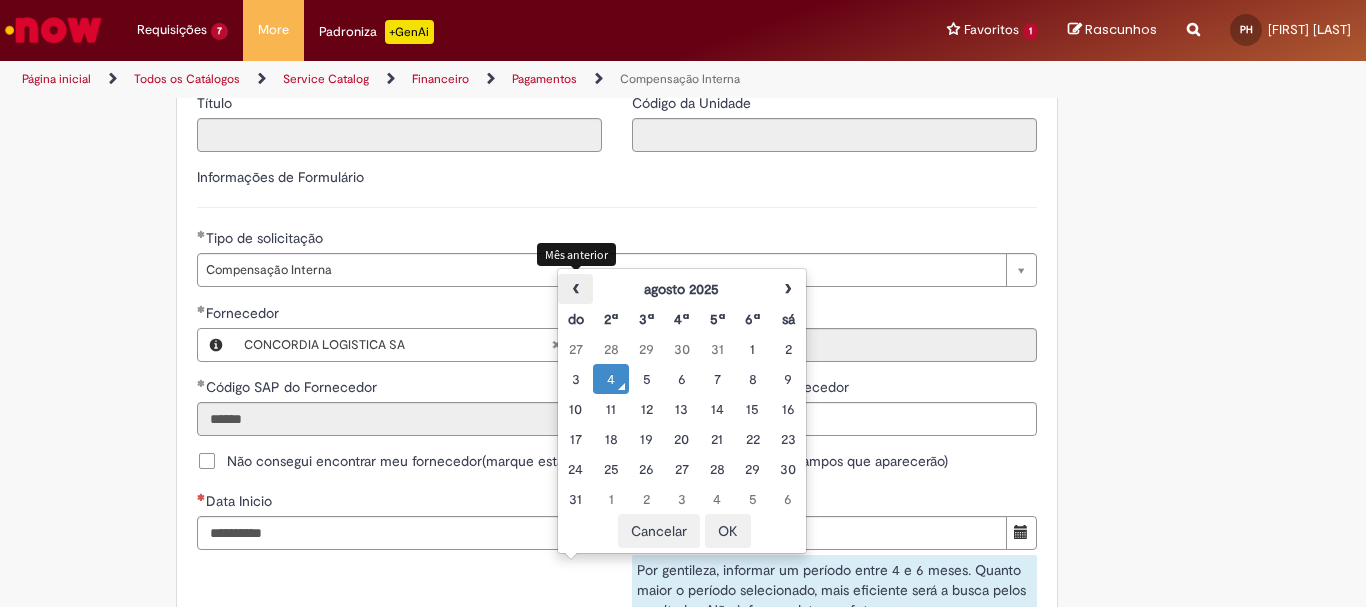 click on "‹" at bounding box center [575, 289] 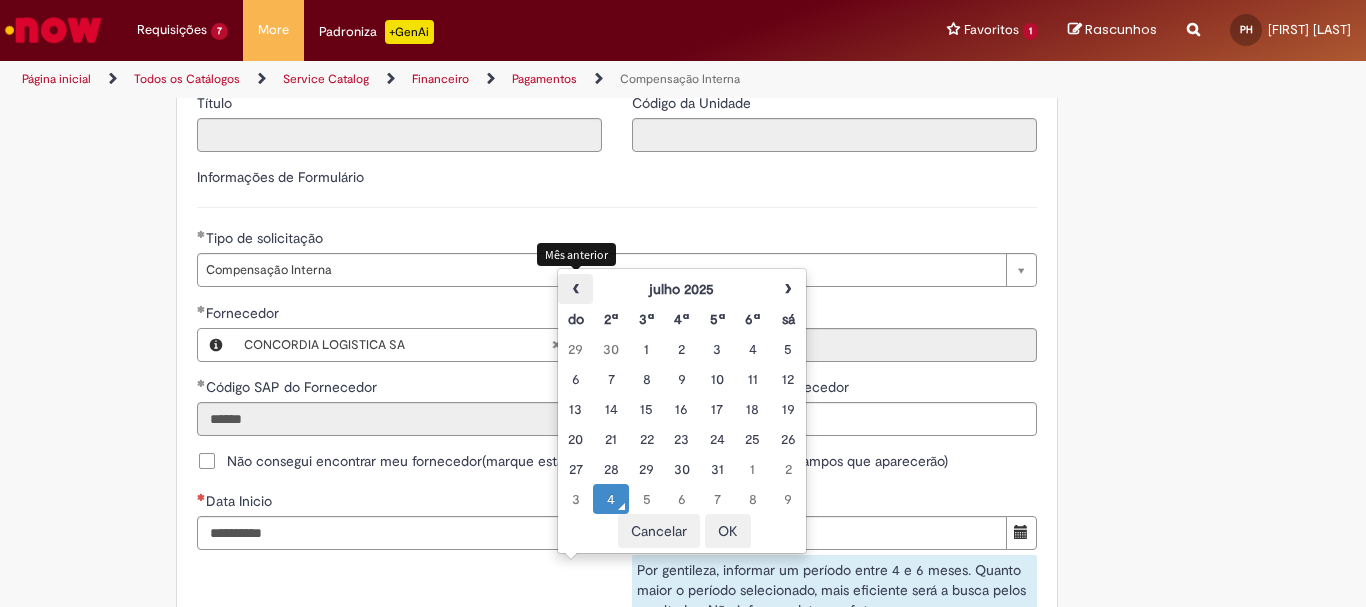 click on "‹" at bounding box center [575, 289] 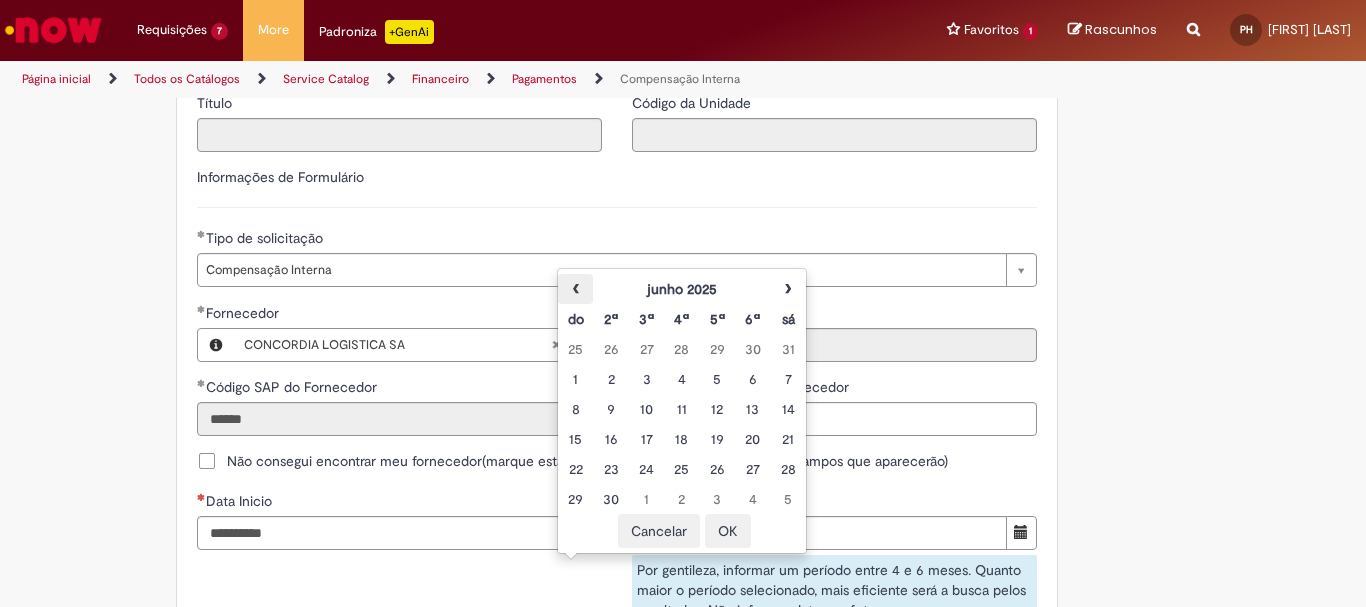 click on "‹" at bounding box center (575, 289) 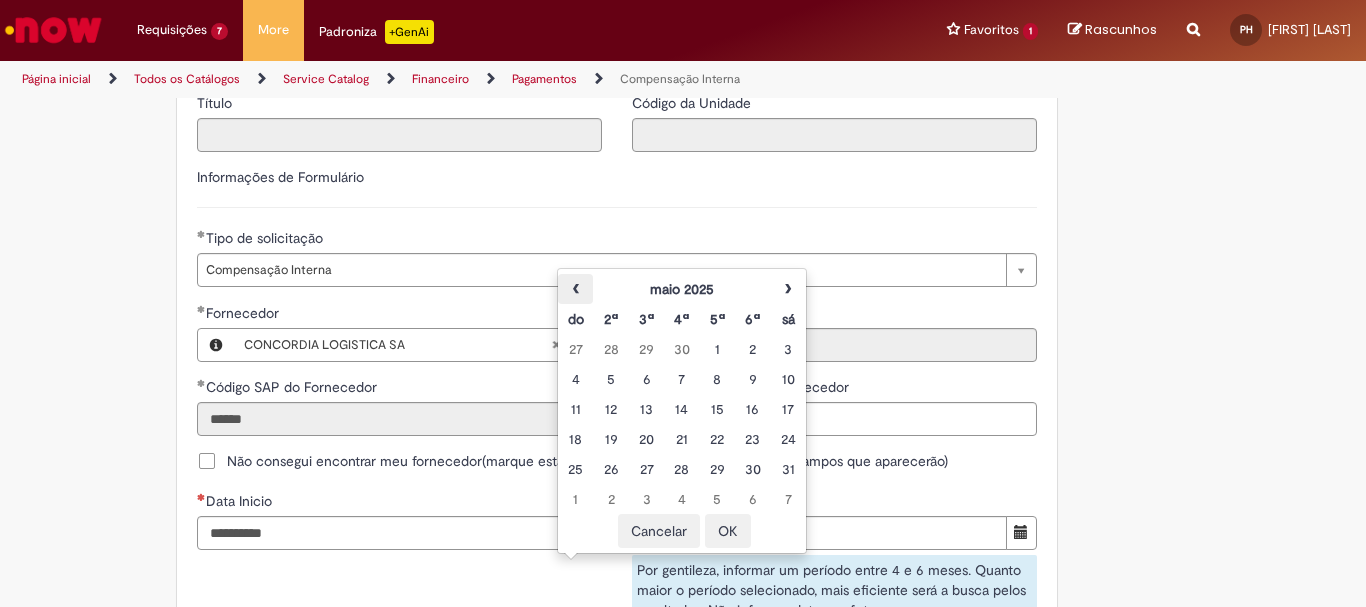 click on "‹" at bounding box center [575, 289] 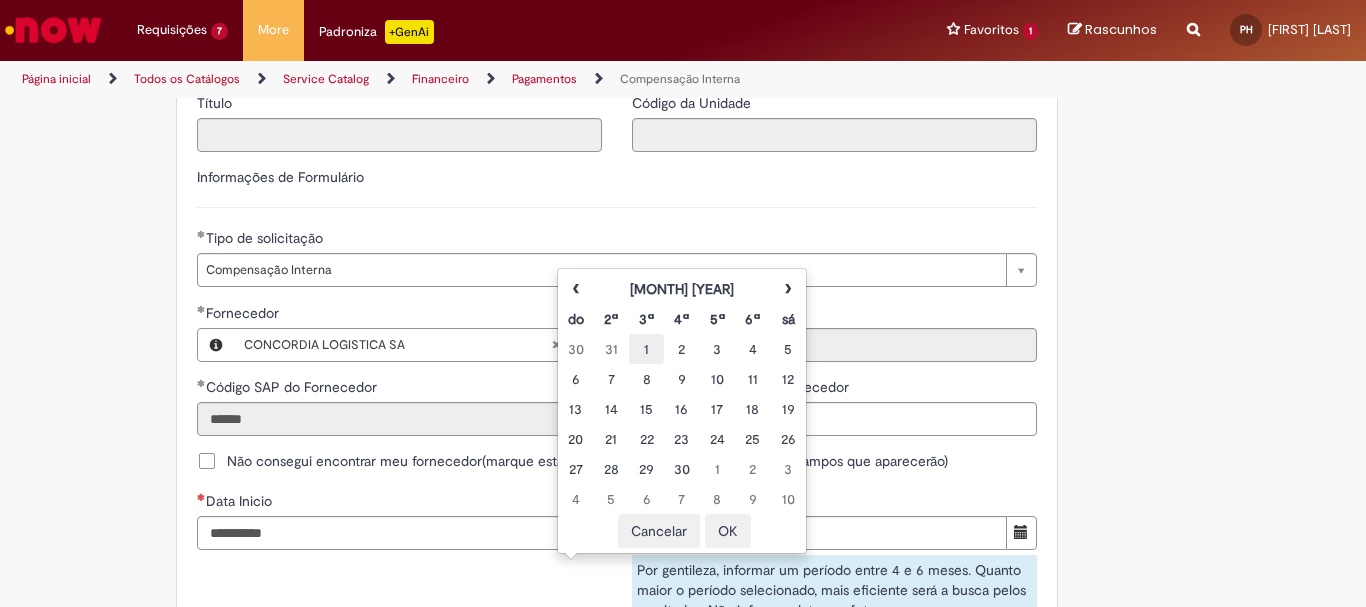 click on "1" at bounding box center (646, 349) 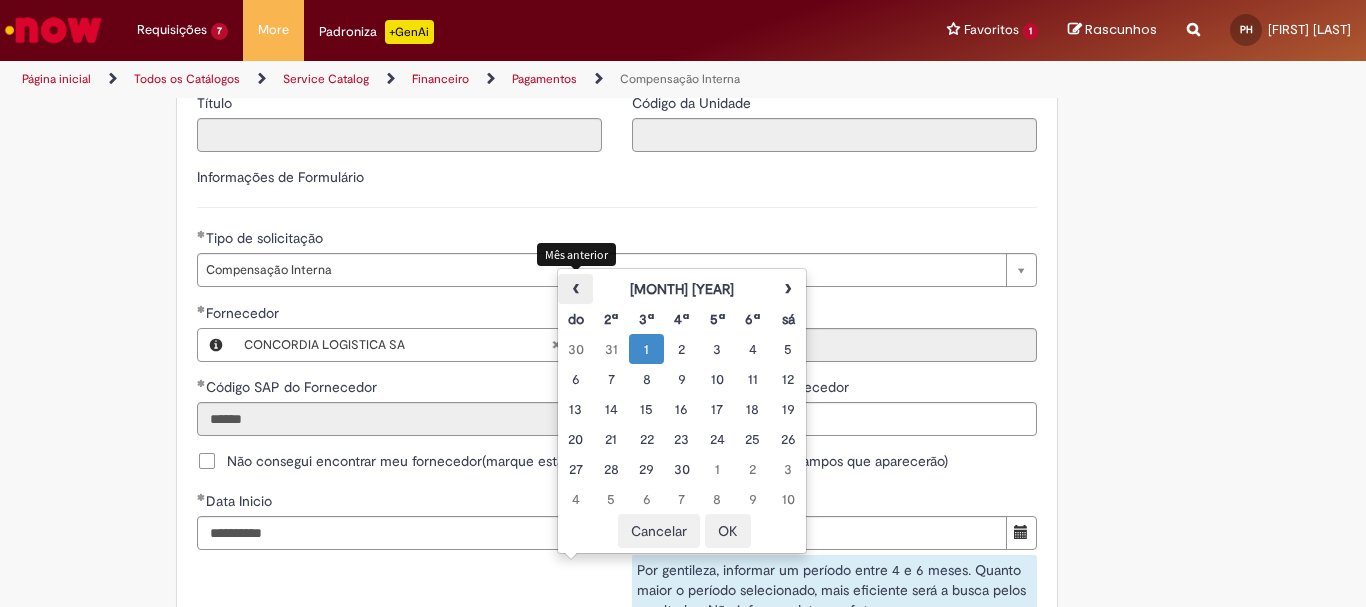 click on "‹" at bounding box center (575, 289) 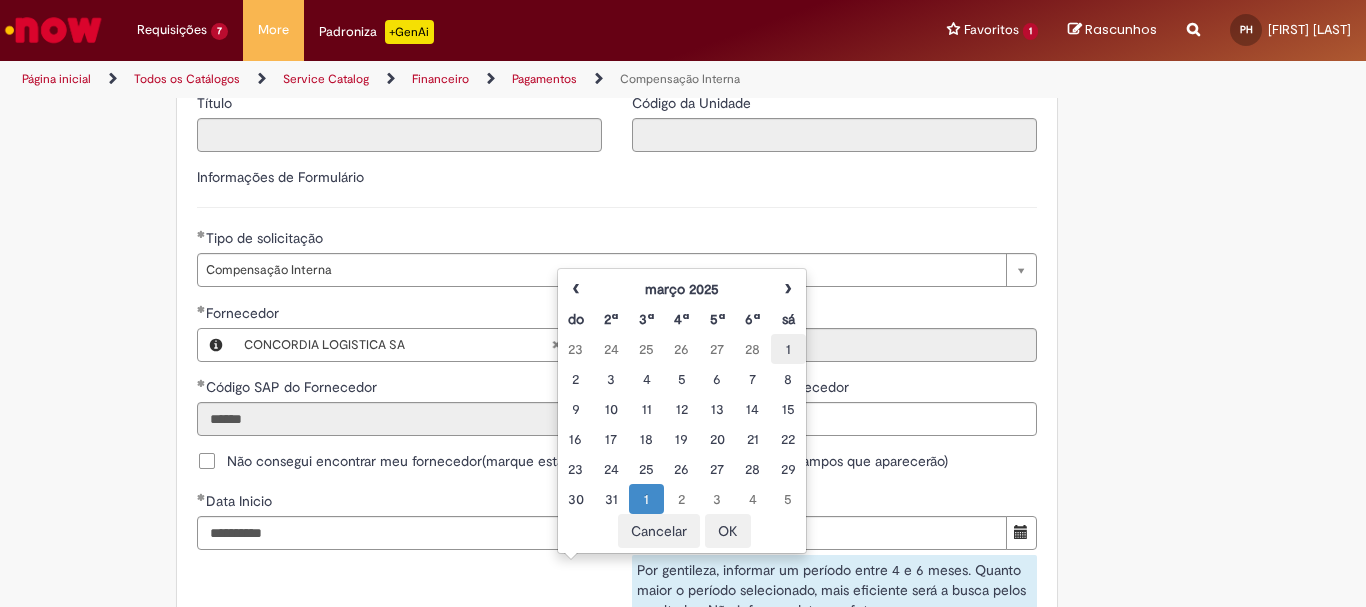 click on "1" at bounding box center [788, 349] 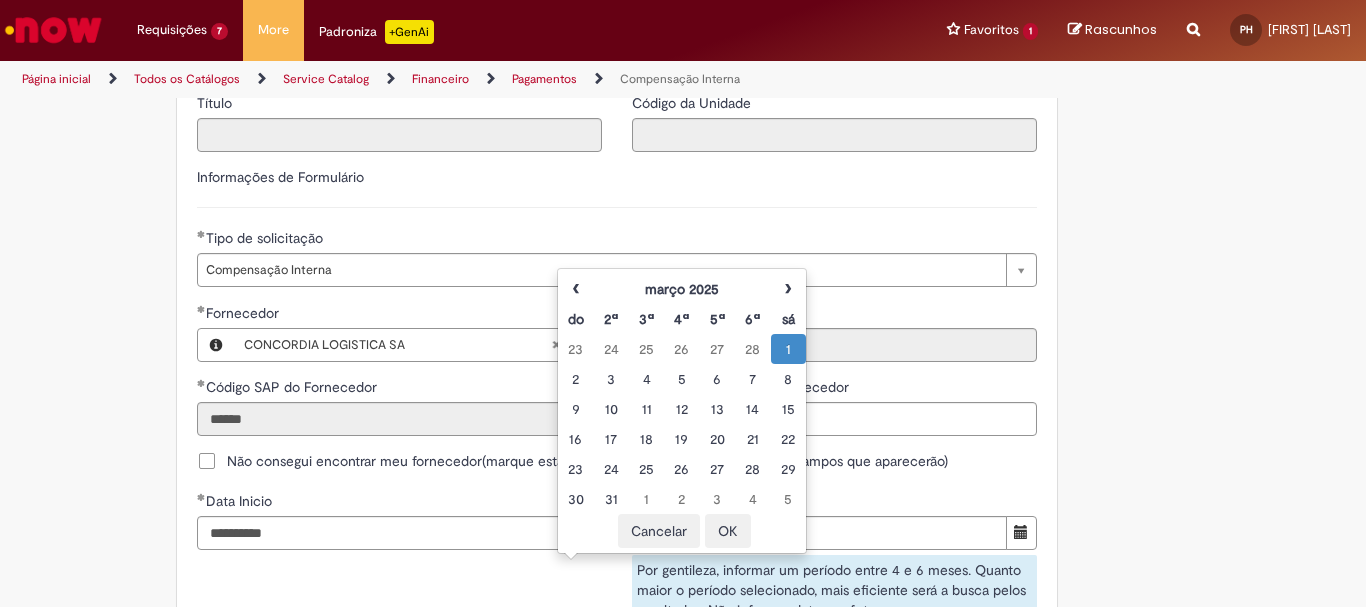 click on "OK" at bounding box center [728, 531] 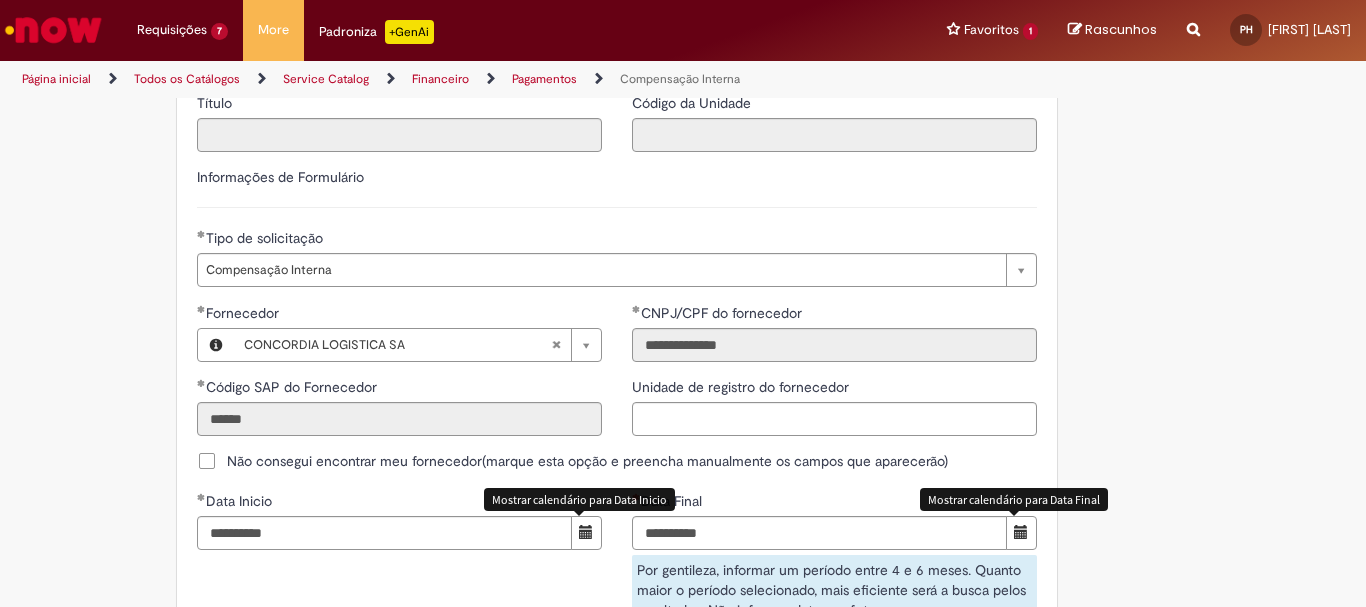 click at bounding box center [1021, 533] 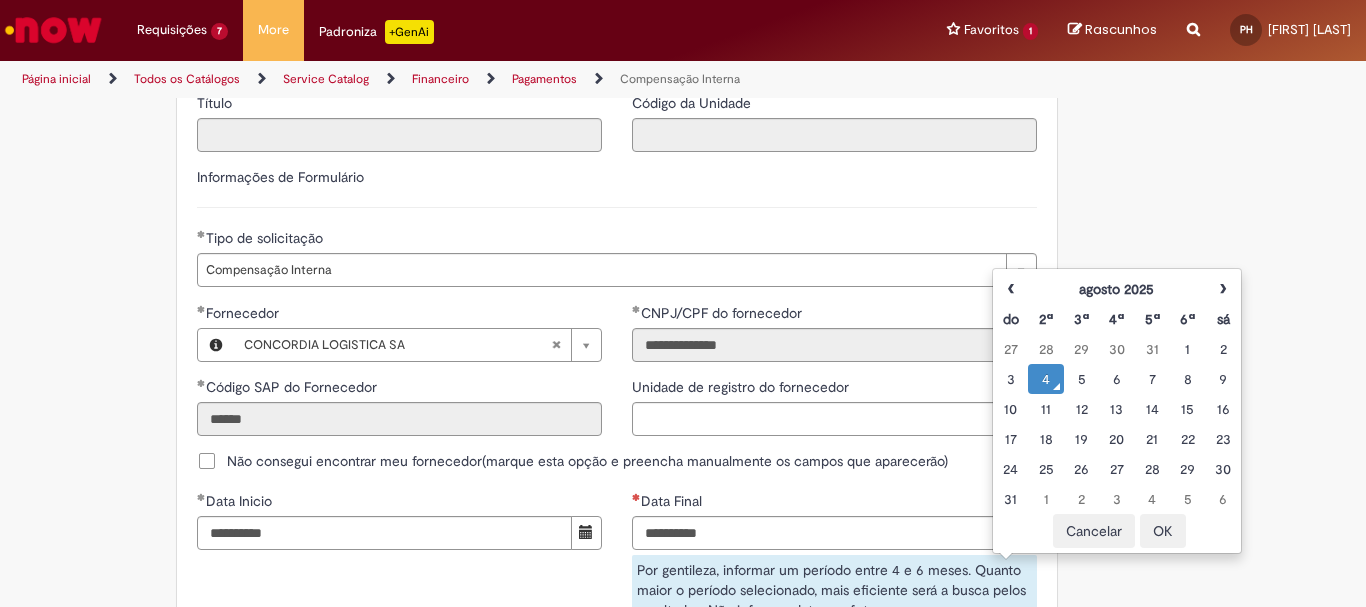 click on "OK" at bounding box center [1163, 531] 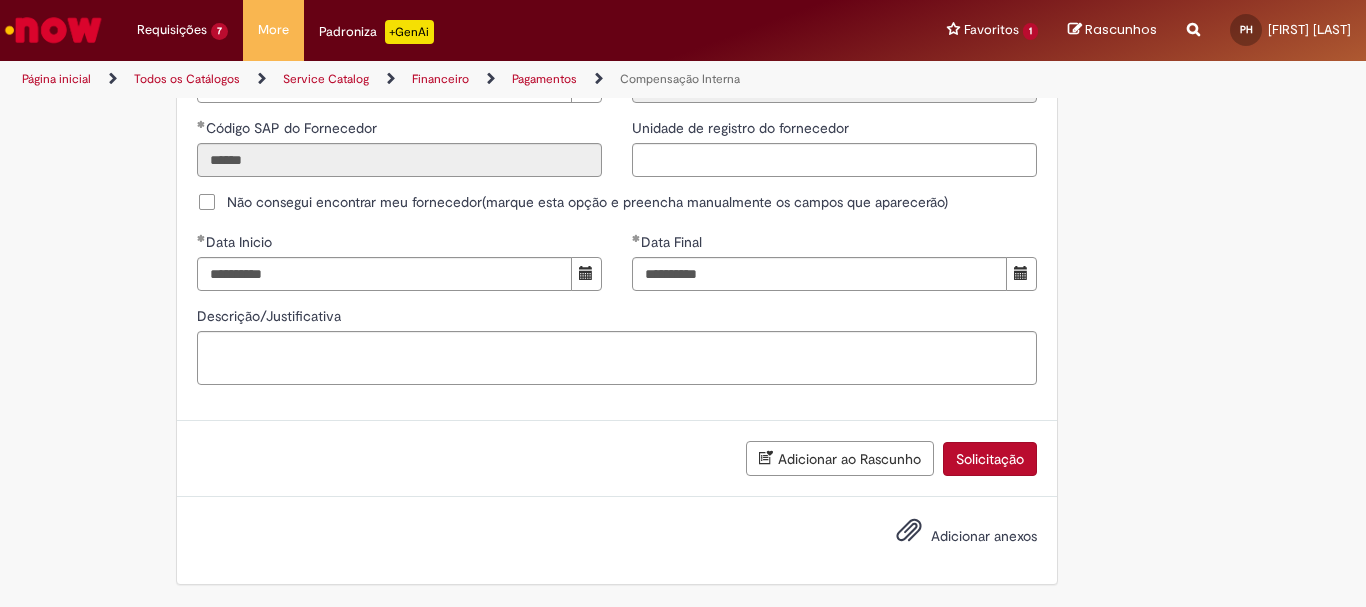 click on "Solicitação" at bounding box center (990, 459) 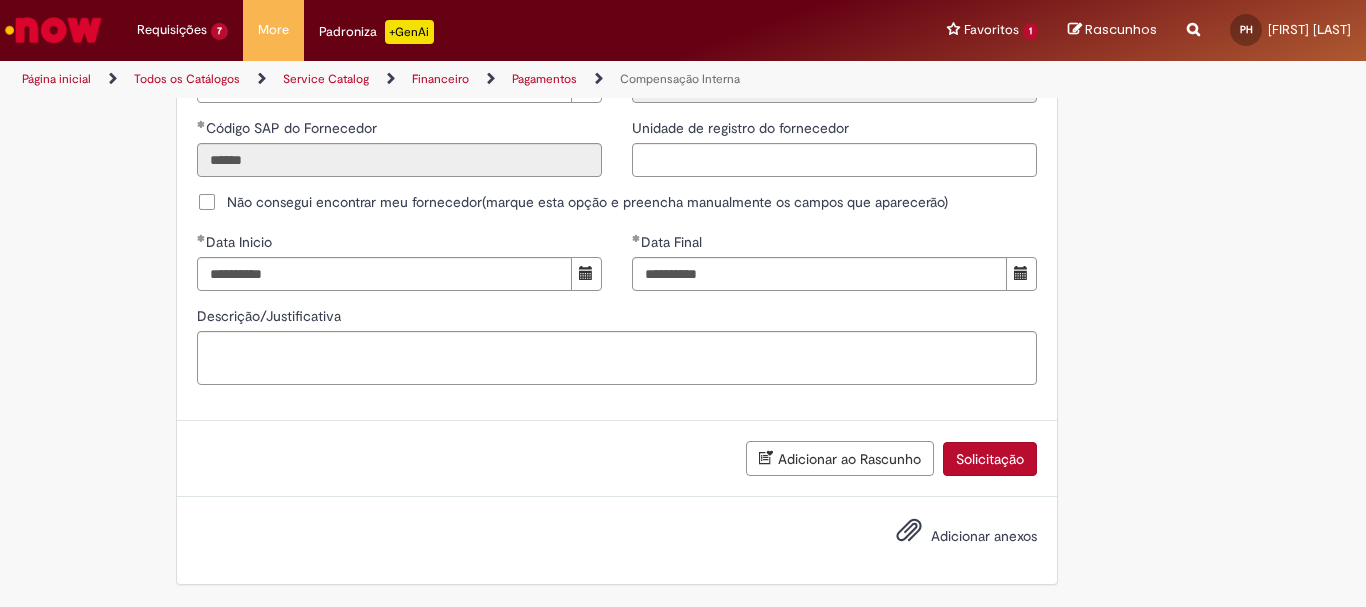 scroll, scrollTop: 1278, scrollLeft: 0, axis: vertical 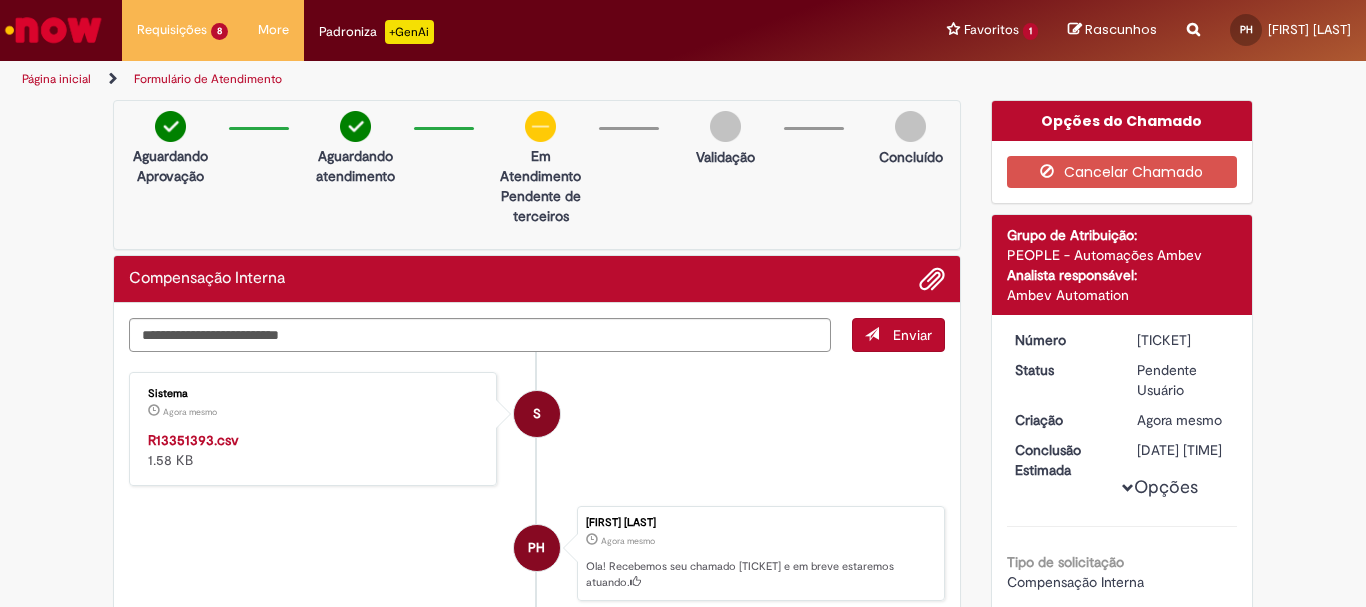 click on "R13351393.csv" at bounding box center [193, 440] 